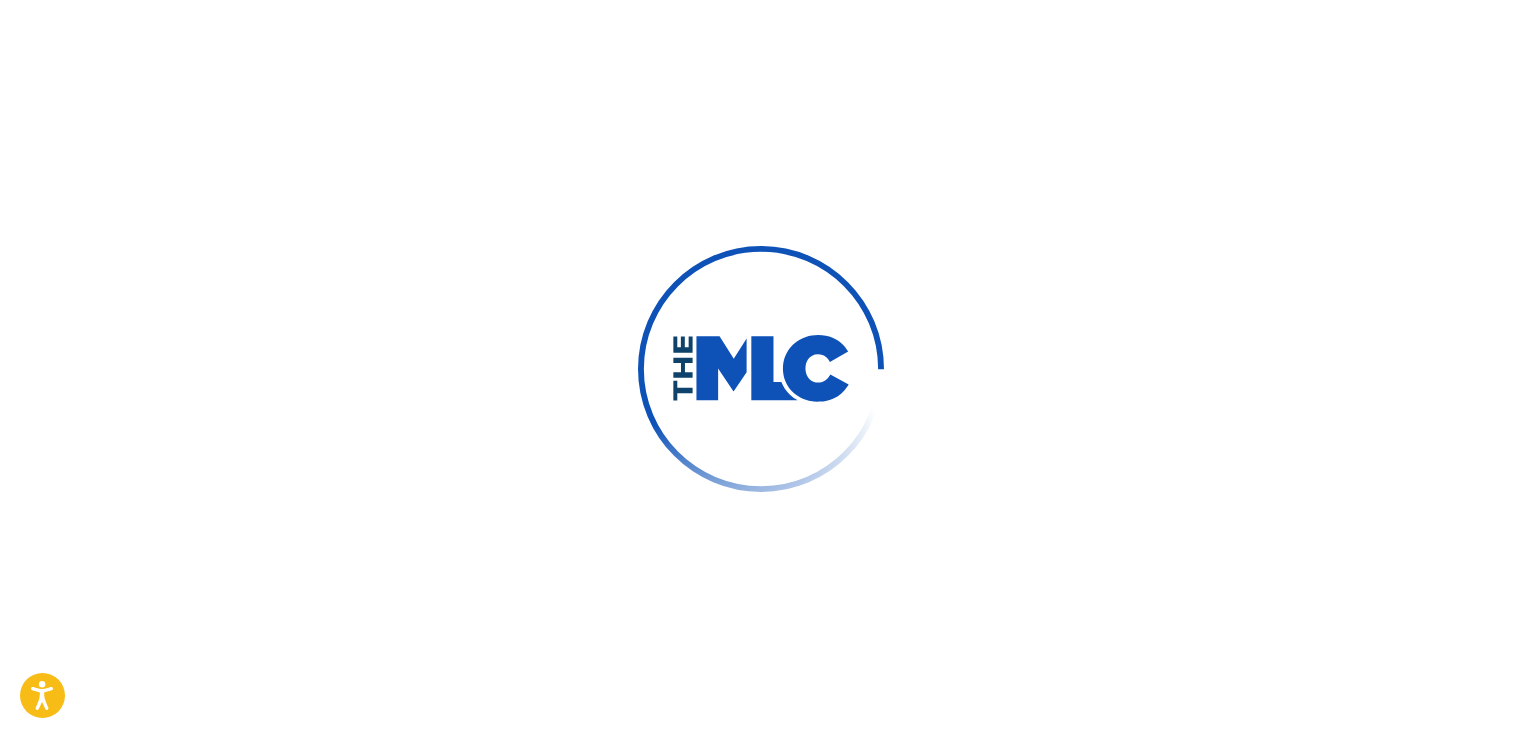 scroll, scrollTop: 0, scrollLeft: 0, axis: both 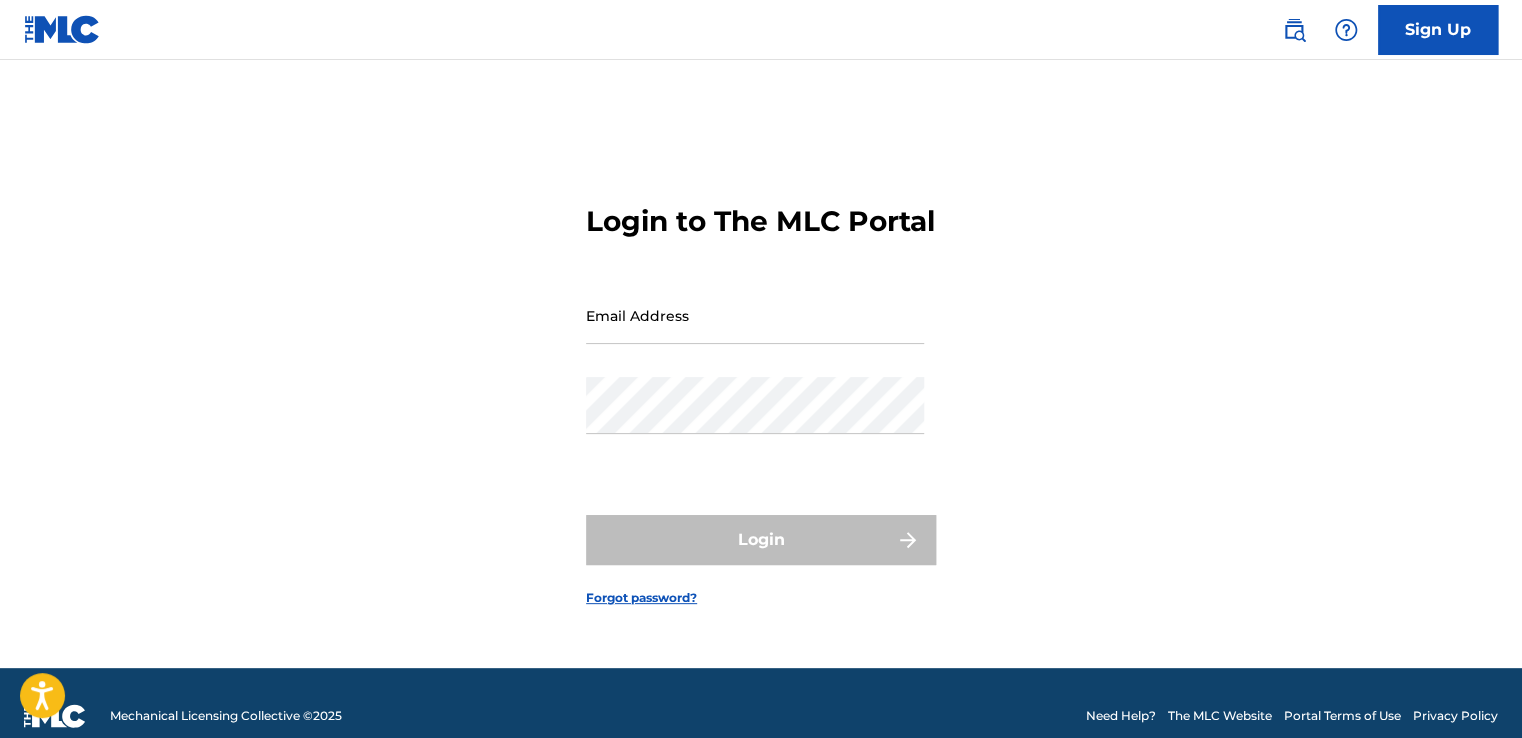 type on "[EMAIL]" 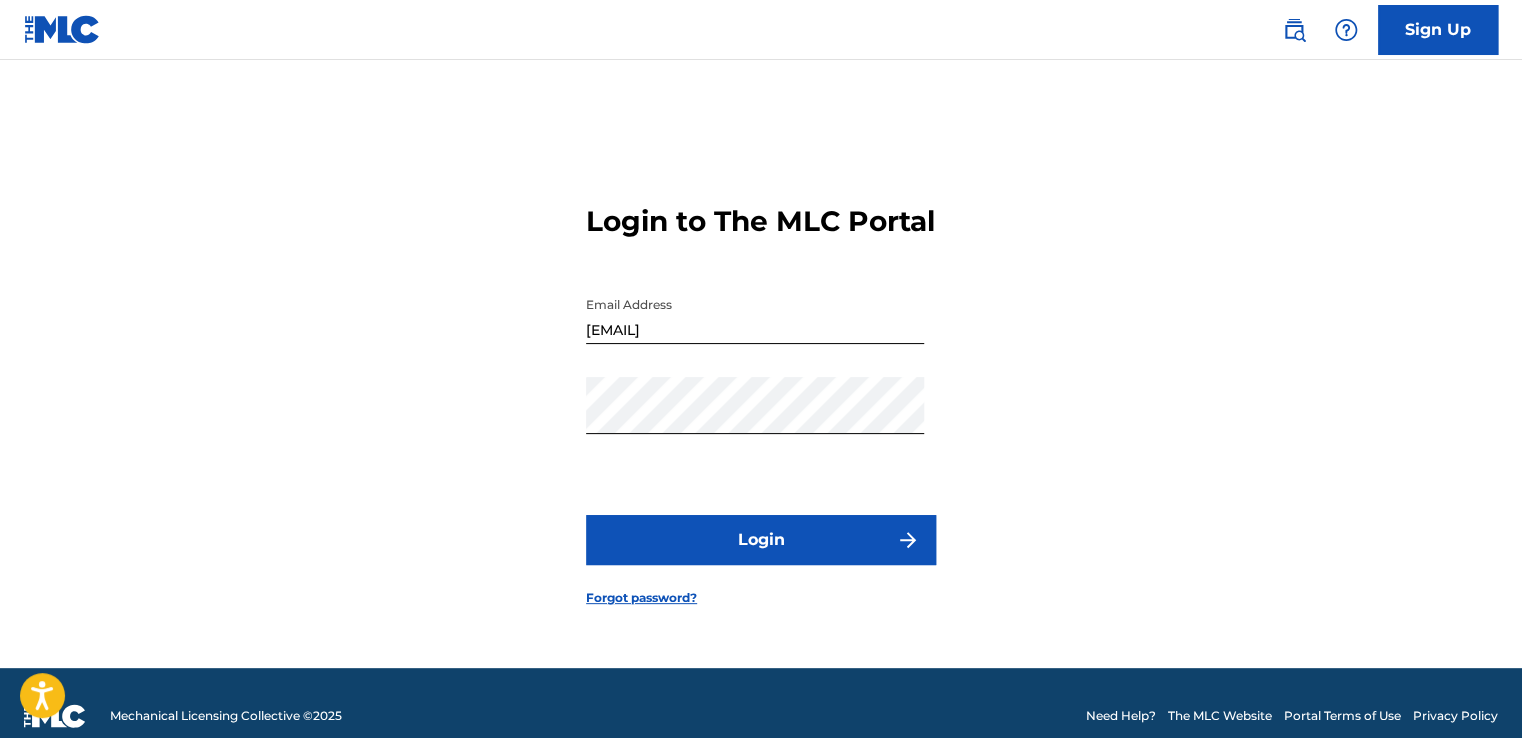 click at bounding box center [1294, 30] 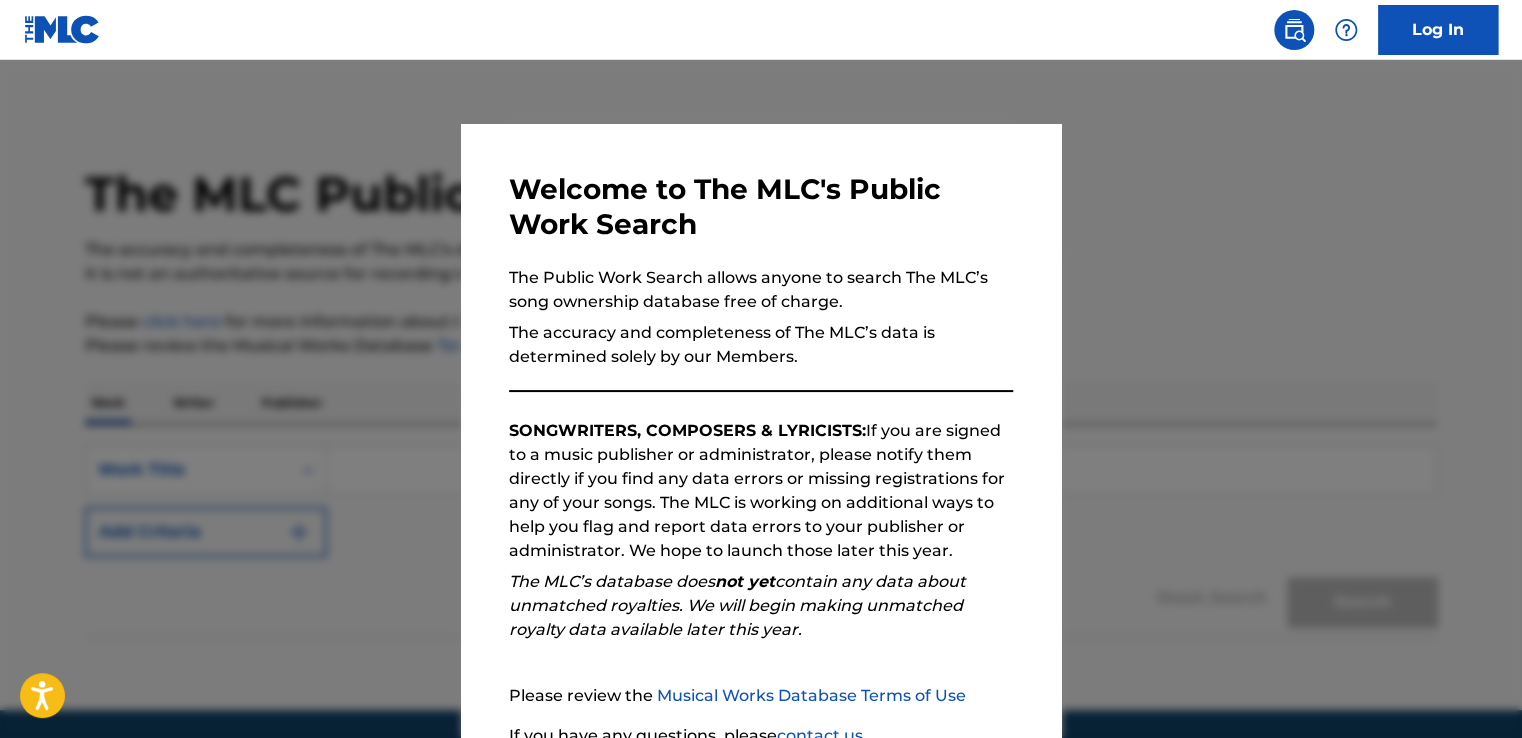 scroll, scrollTop: 176, scrollLeft: 0, axis: vertical 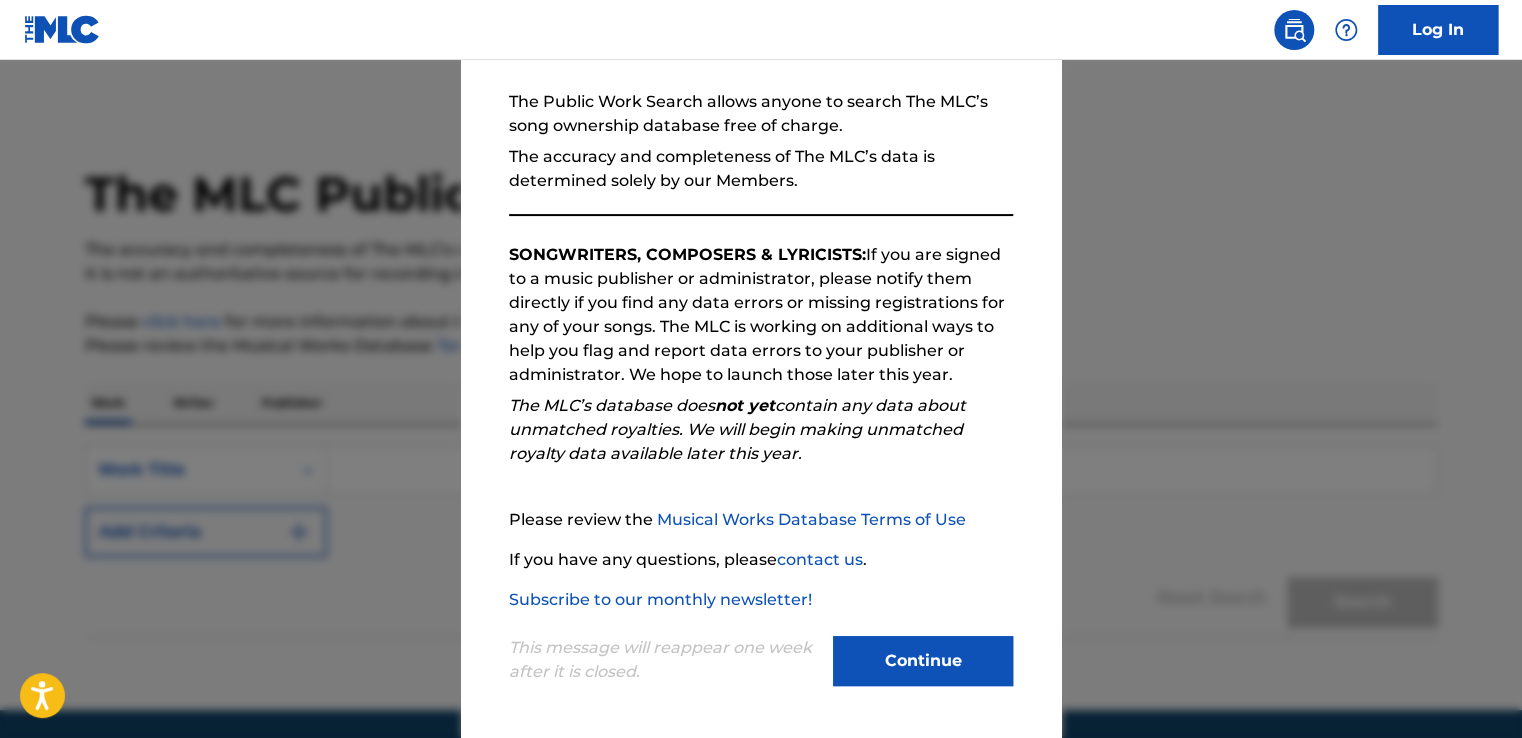 drag, startPoint x: 902, startPoint y: 662, endPoint x: 839, endPoint y: 602, distance: 87 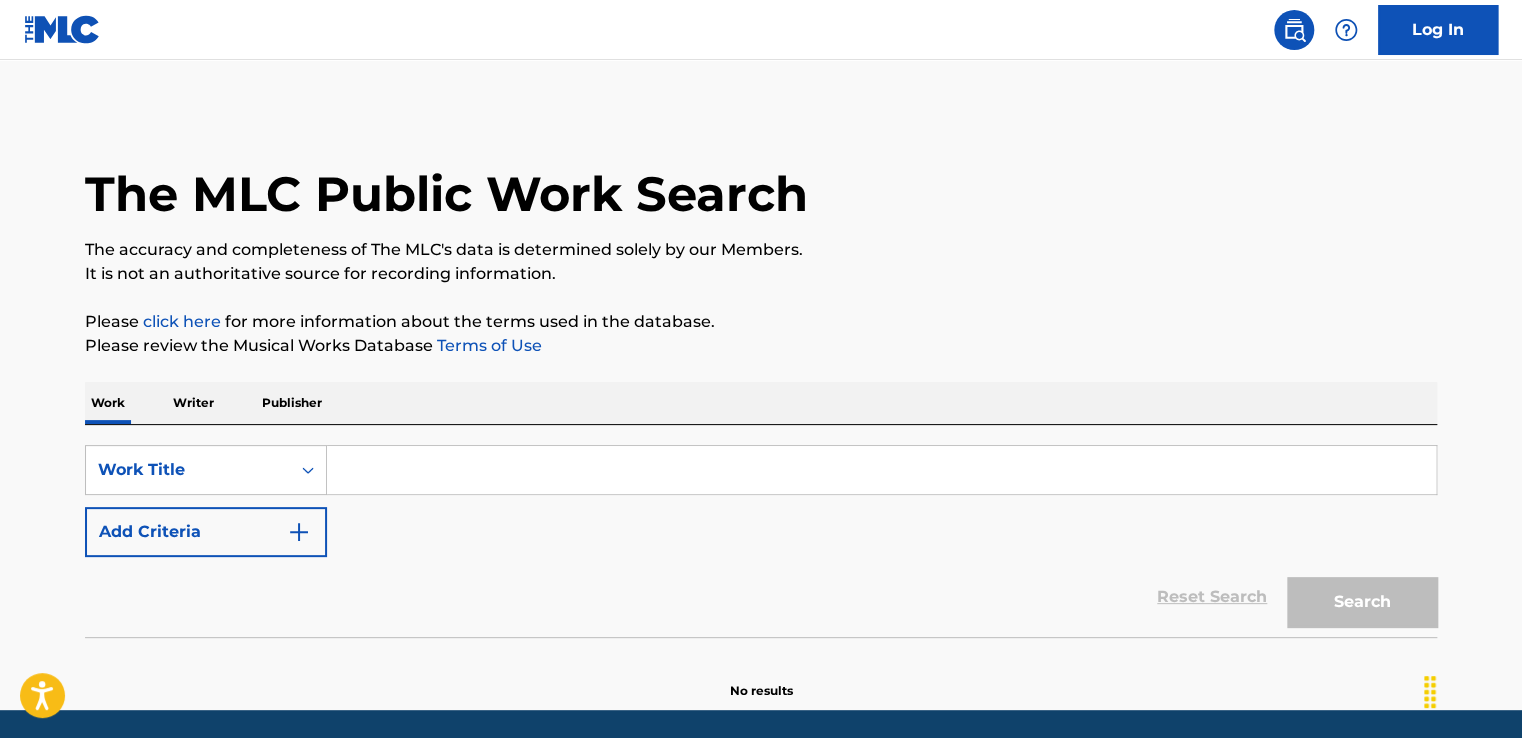 click at bounding box center [881, 470] 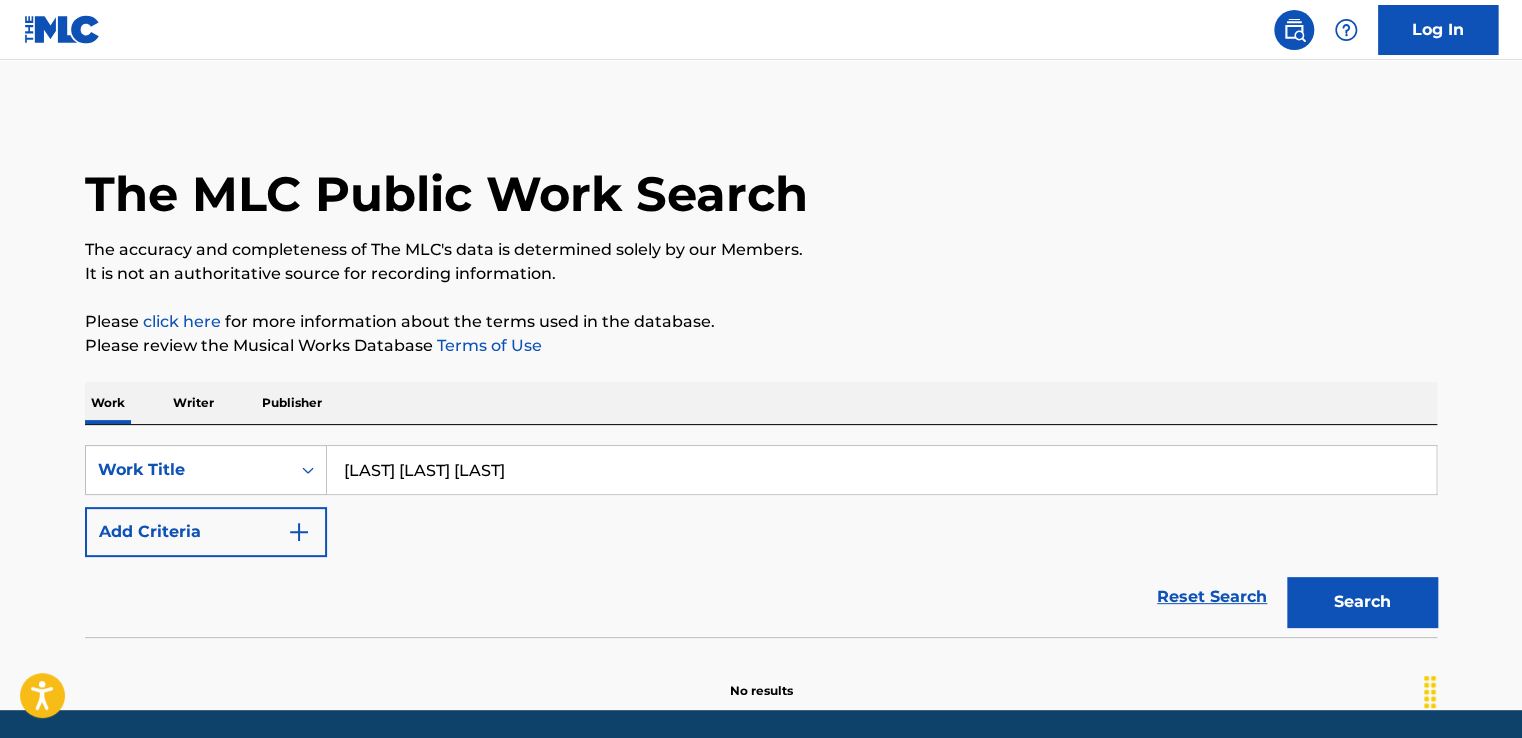 type on "DUSMAN HEREKO HERAI" 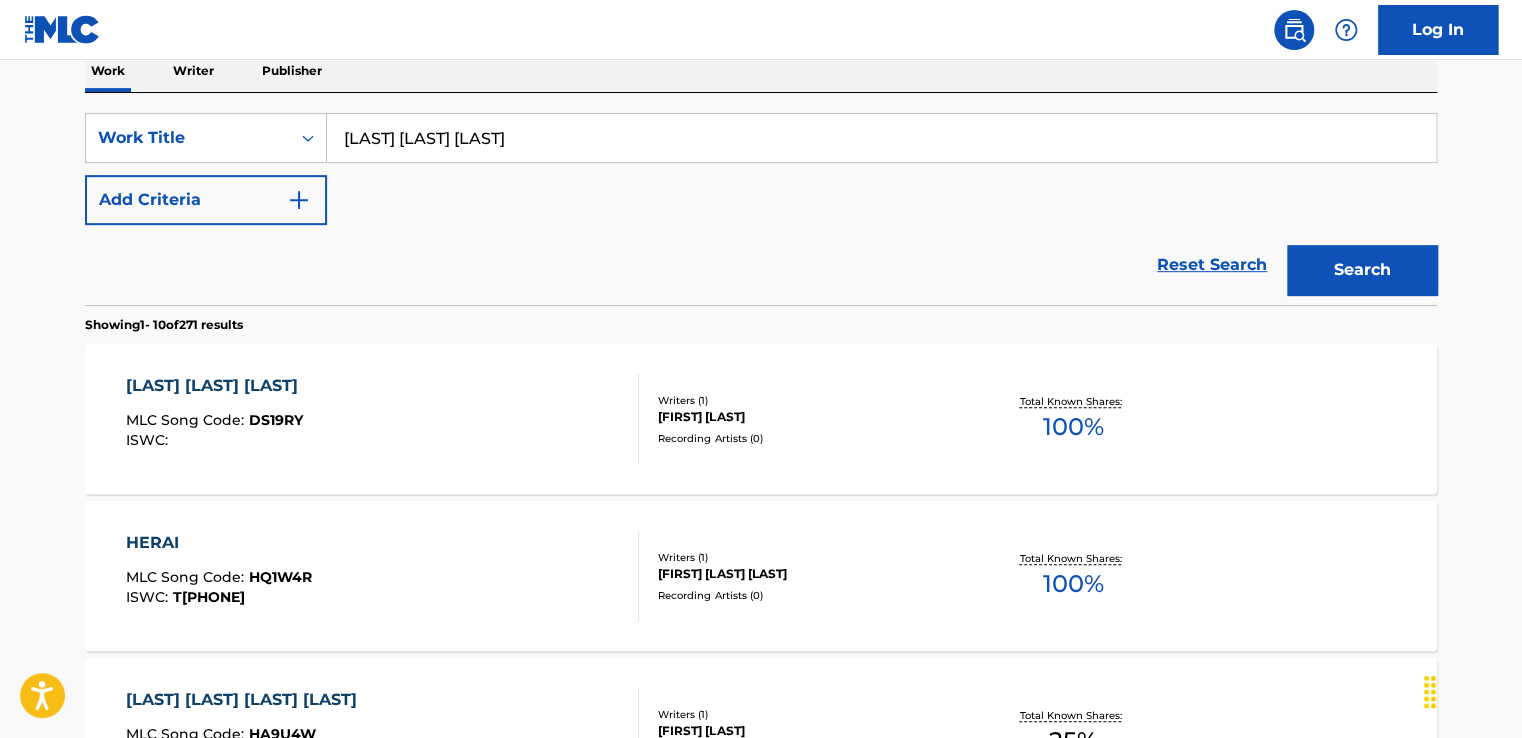 scroll, scrollTop: 432, scrollLeft: 0, axis: vertical 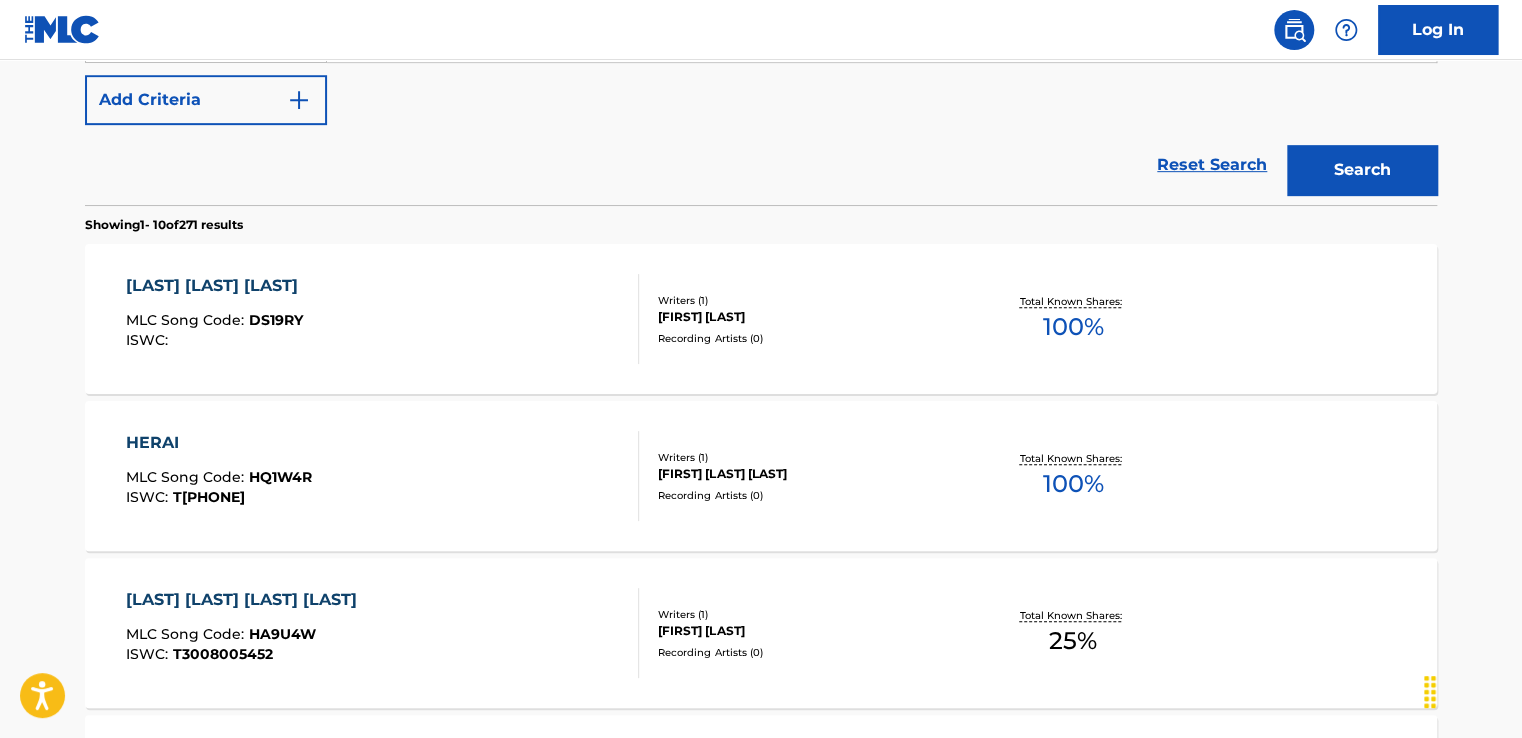 click on "Recording Artists ( 0 )" at bounding box center [809, 338] 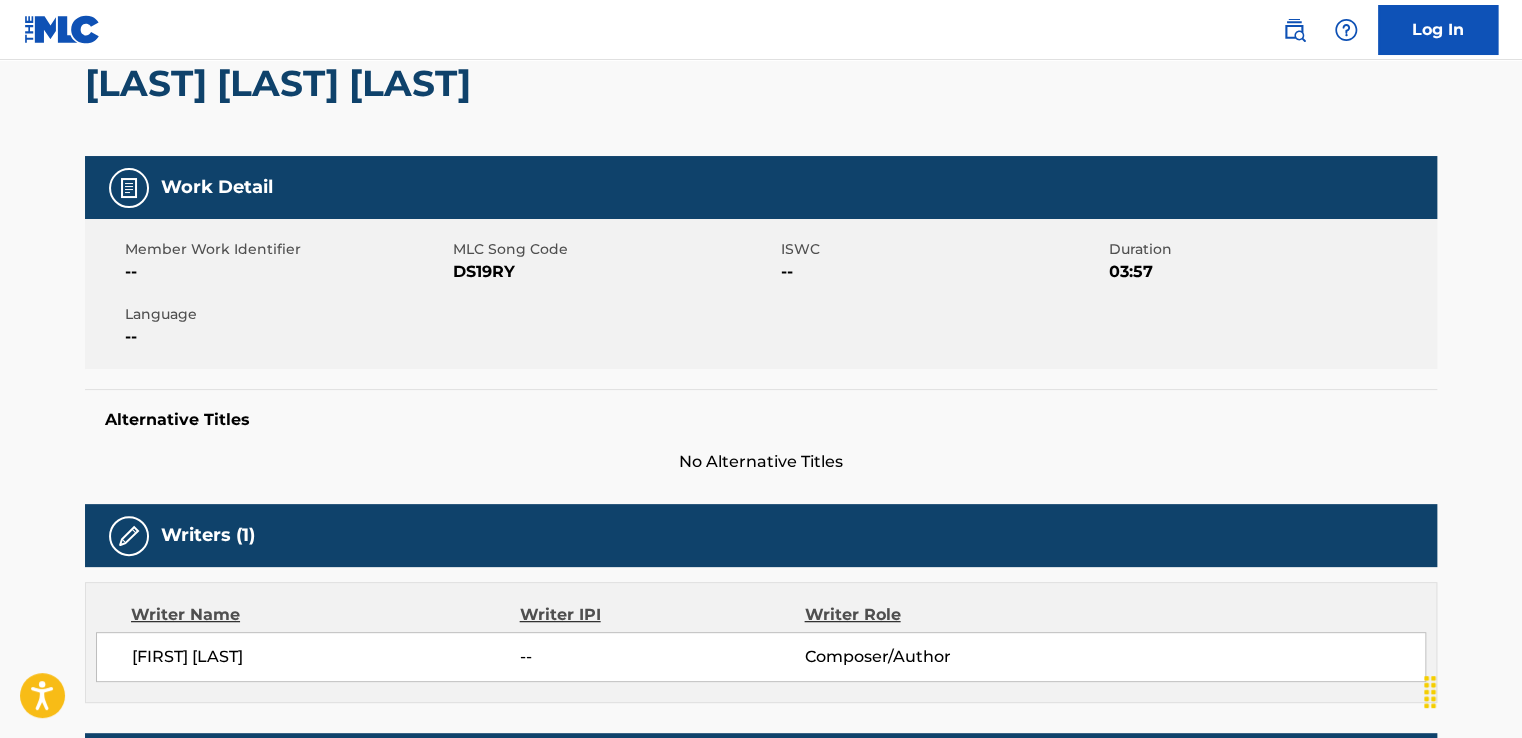 scroll, scrollTop: 0, scrollLeft: 0, axis: both 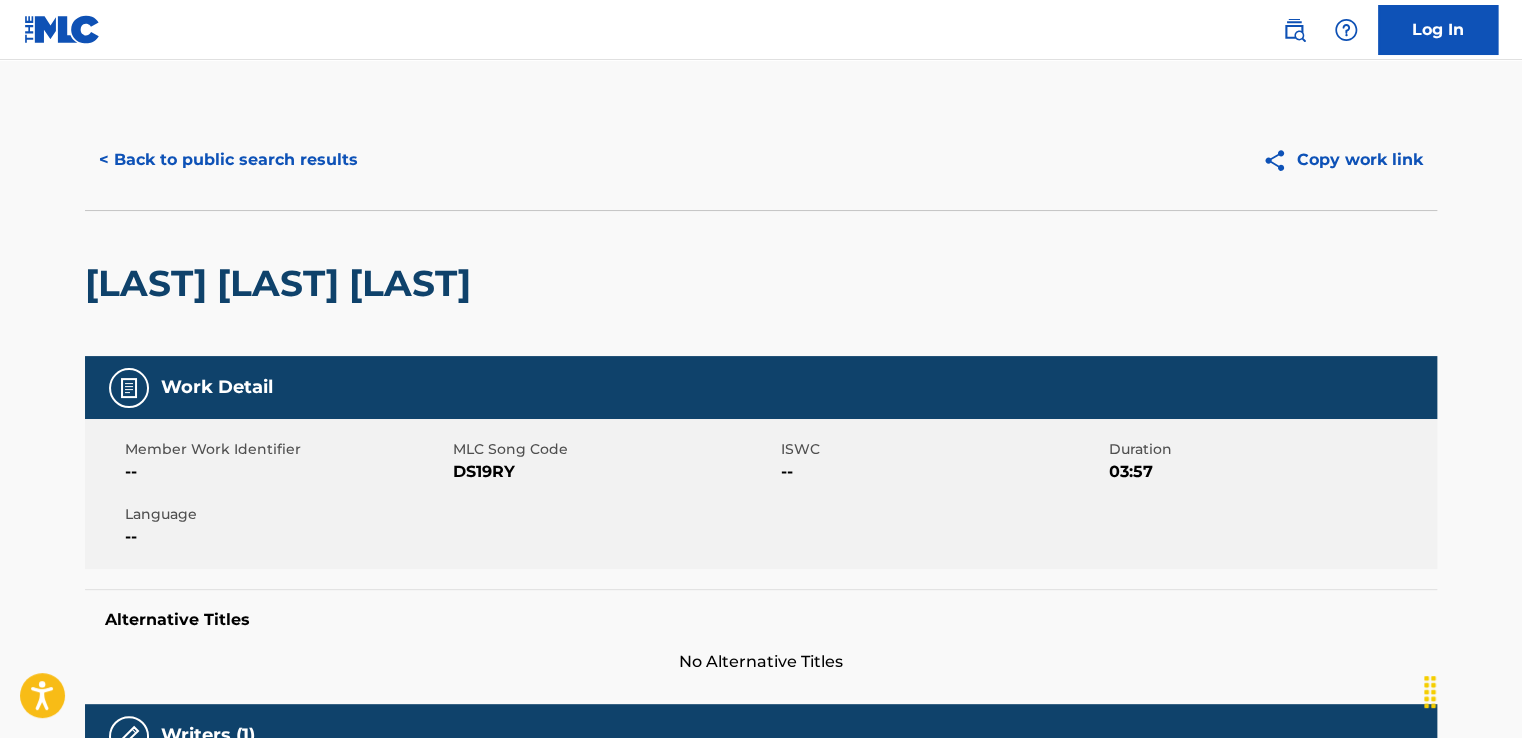 click on "< Back to public search results" at bounding box center (228, 160) 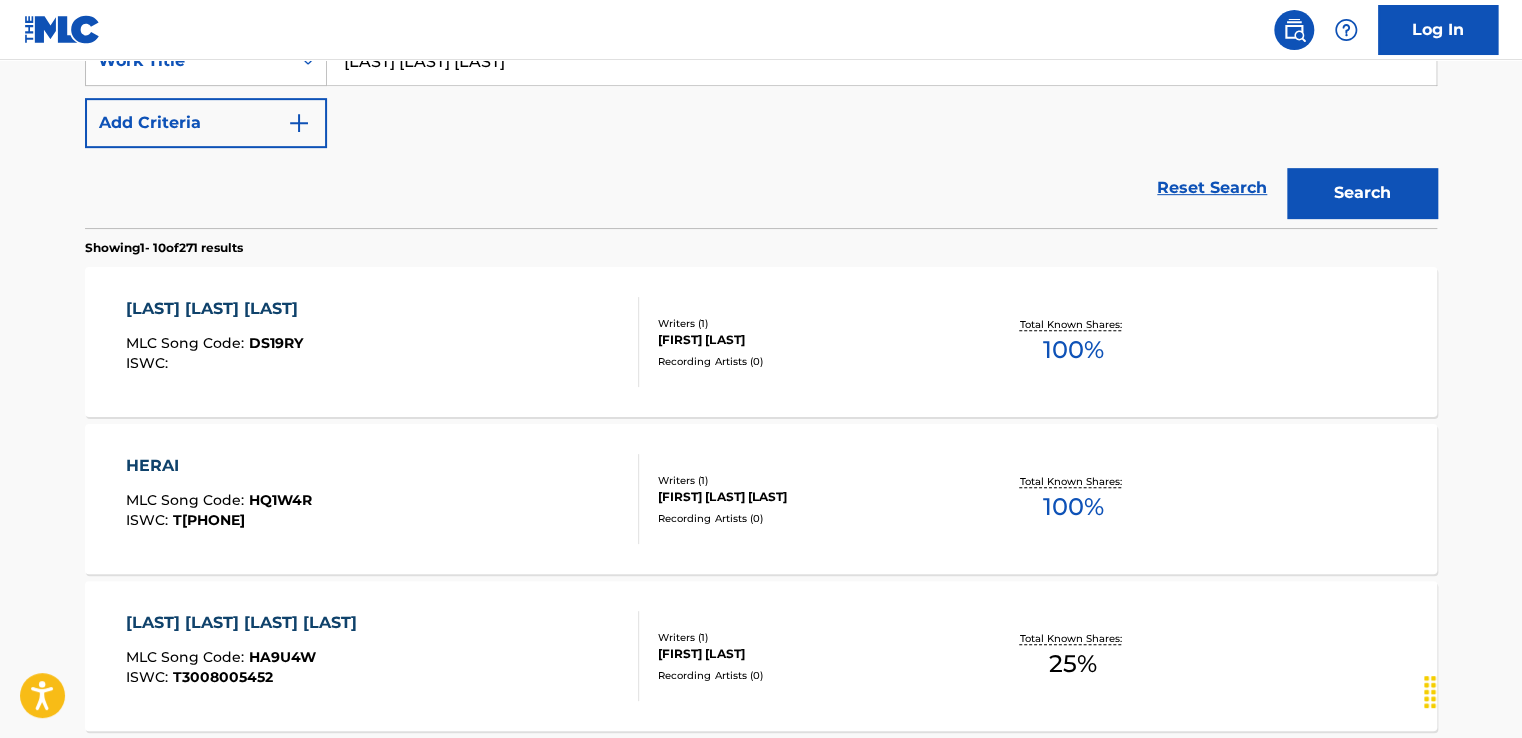scroll, scrollTop: 0, scrollLeft: 0, axis: both 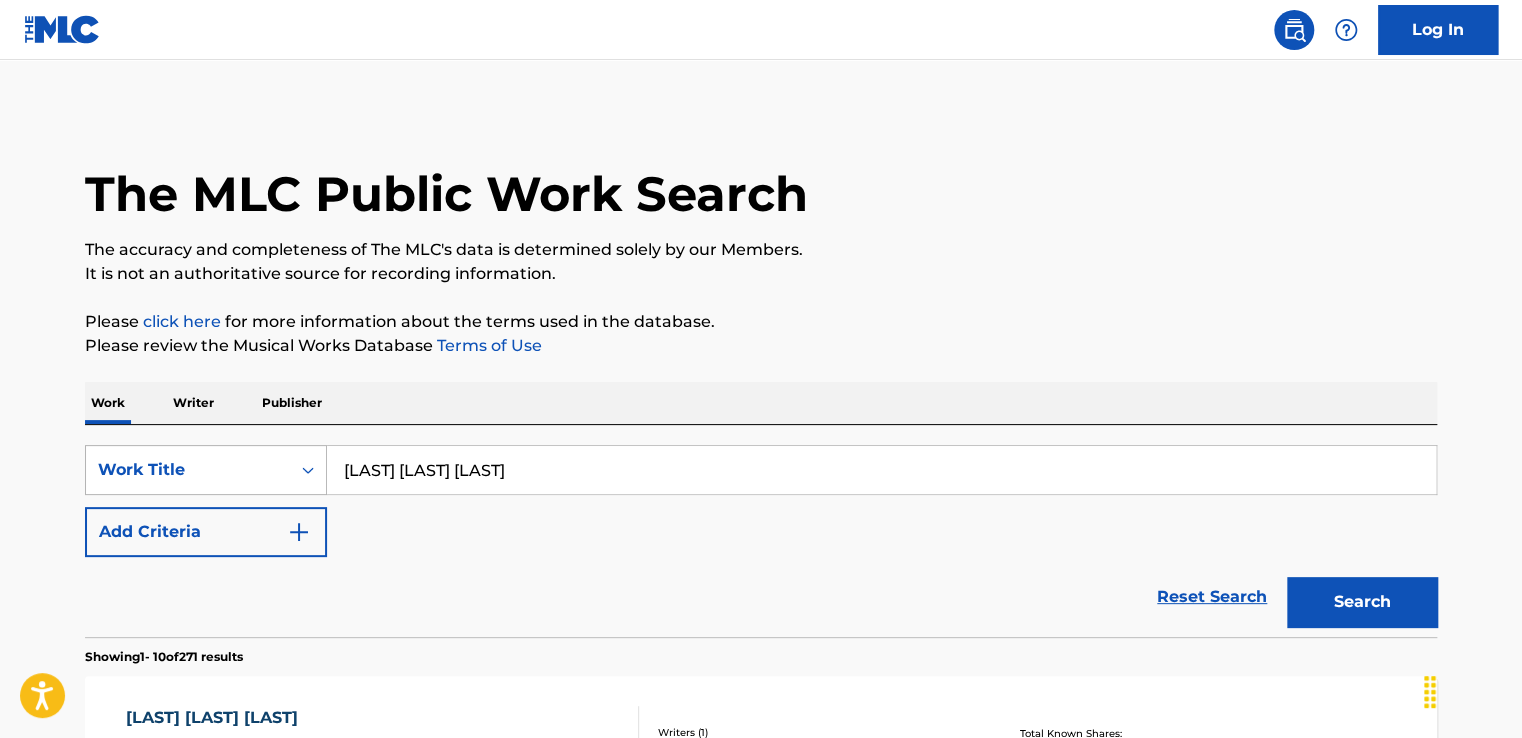 drag, startPoint x: 390, startPoint y: 470, endPoint x: 312, endPoint y: 456, distance: 79.24645 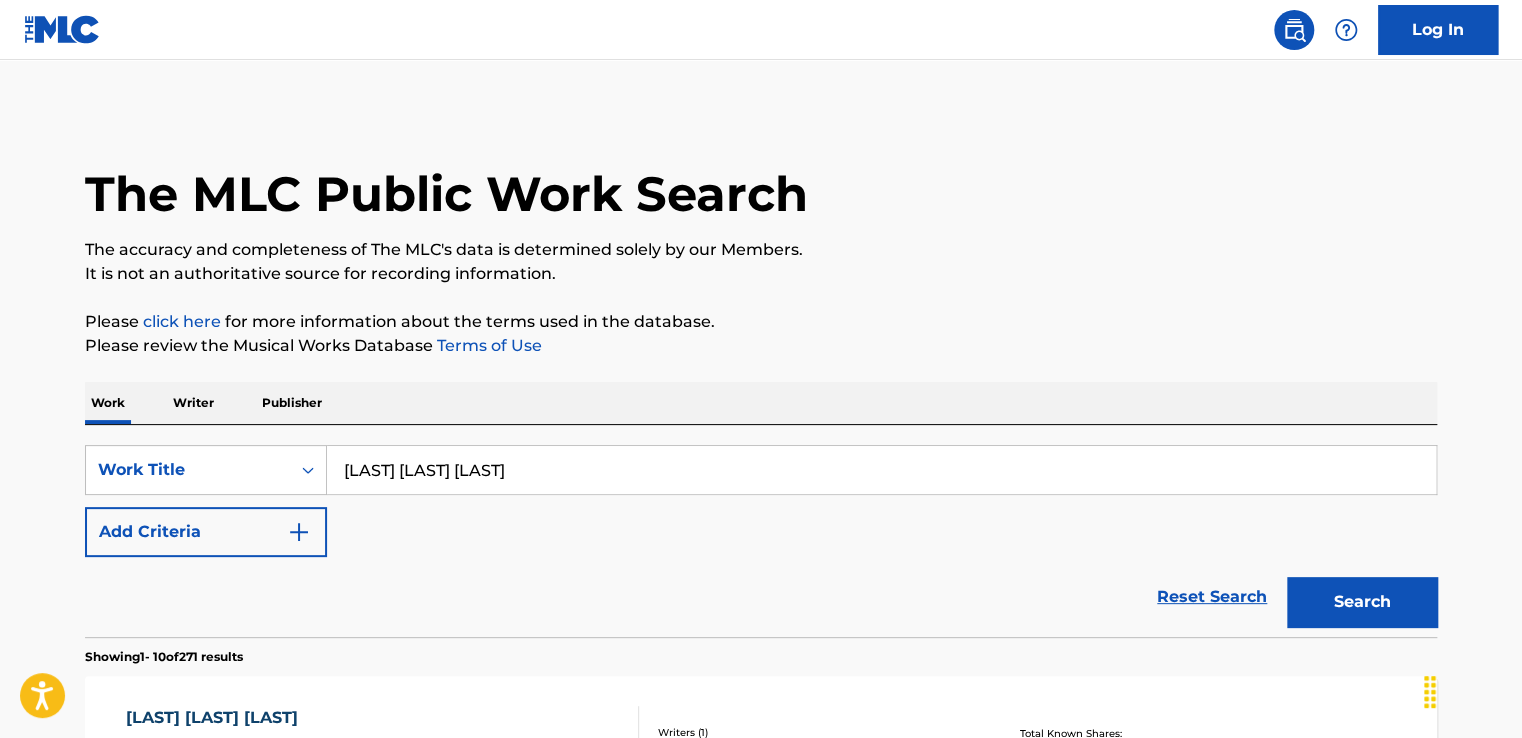 paste on "No Peace In Love" 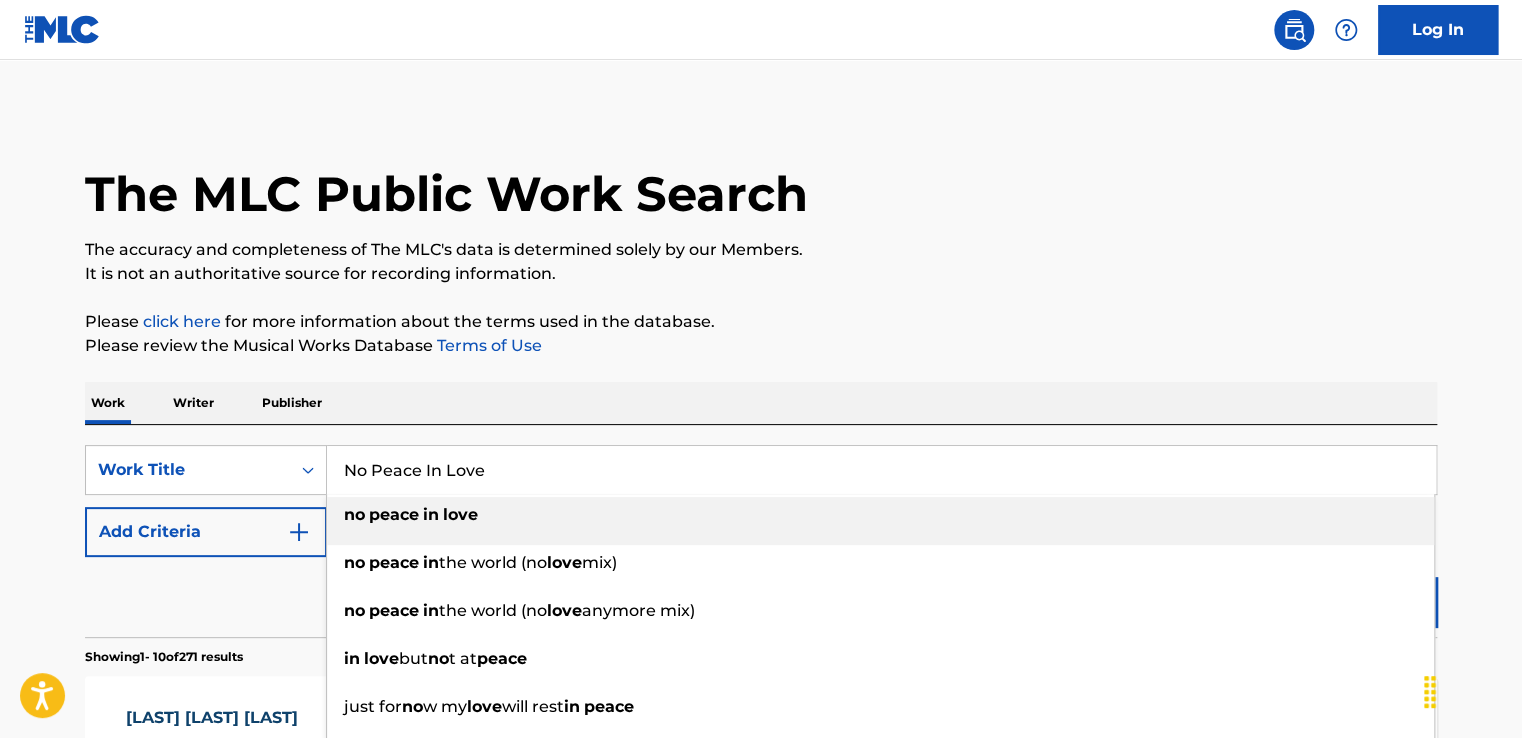 click on "no   peace   in   love" at bounding box center (880, 515) 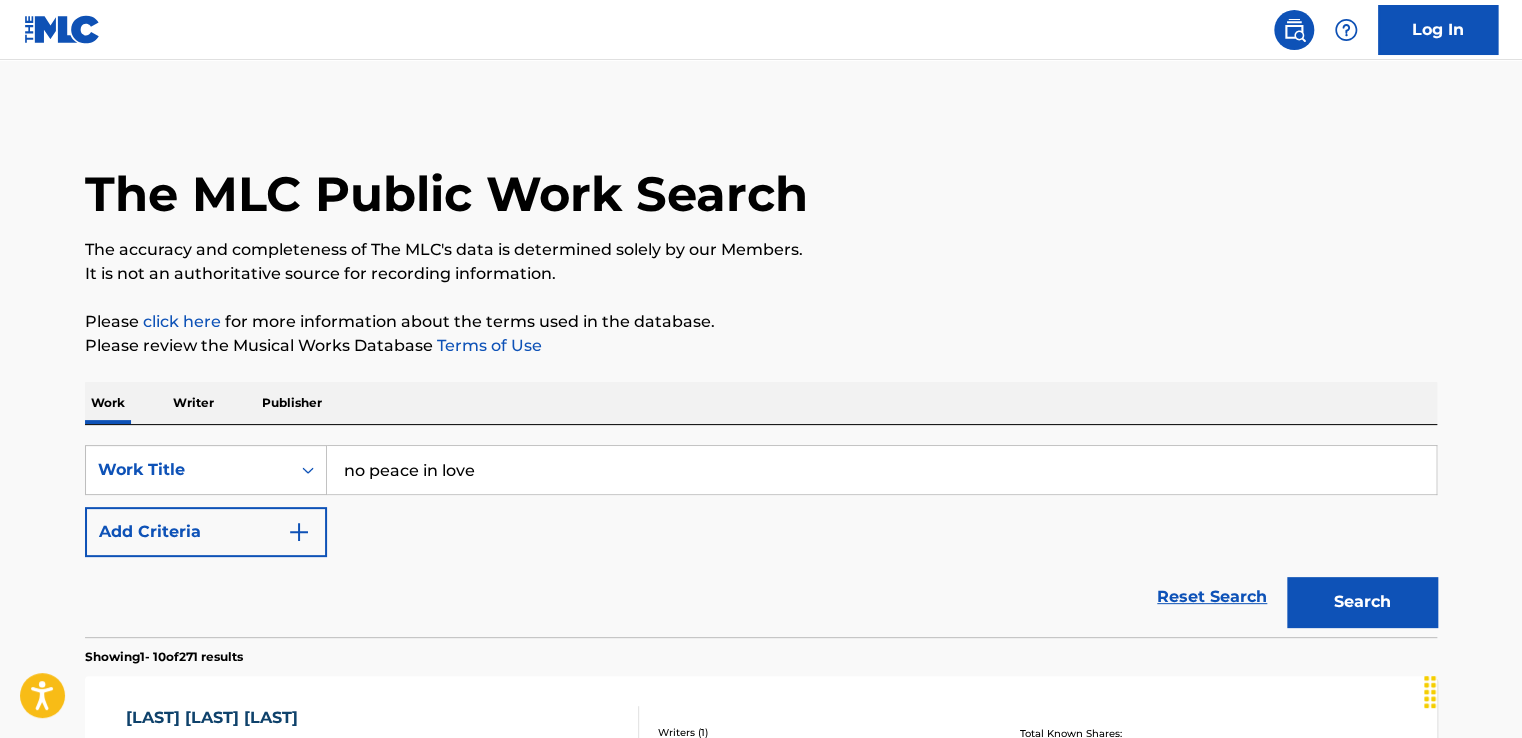 click on "Search" at bounding box center (1362, 602) 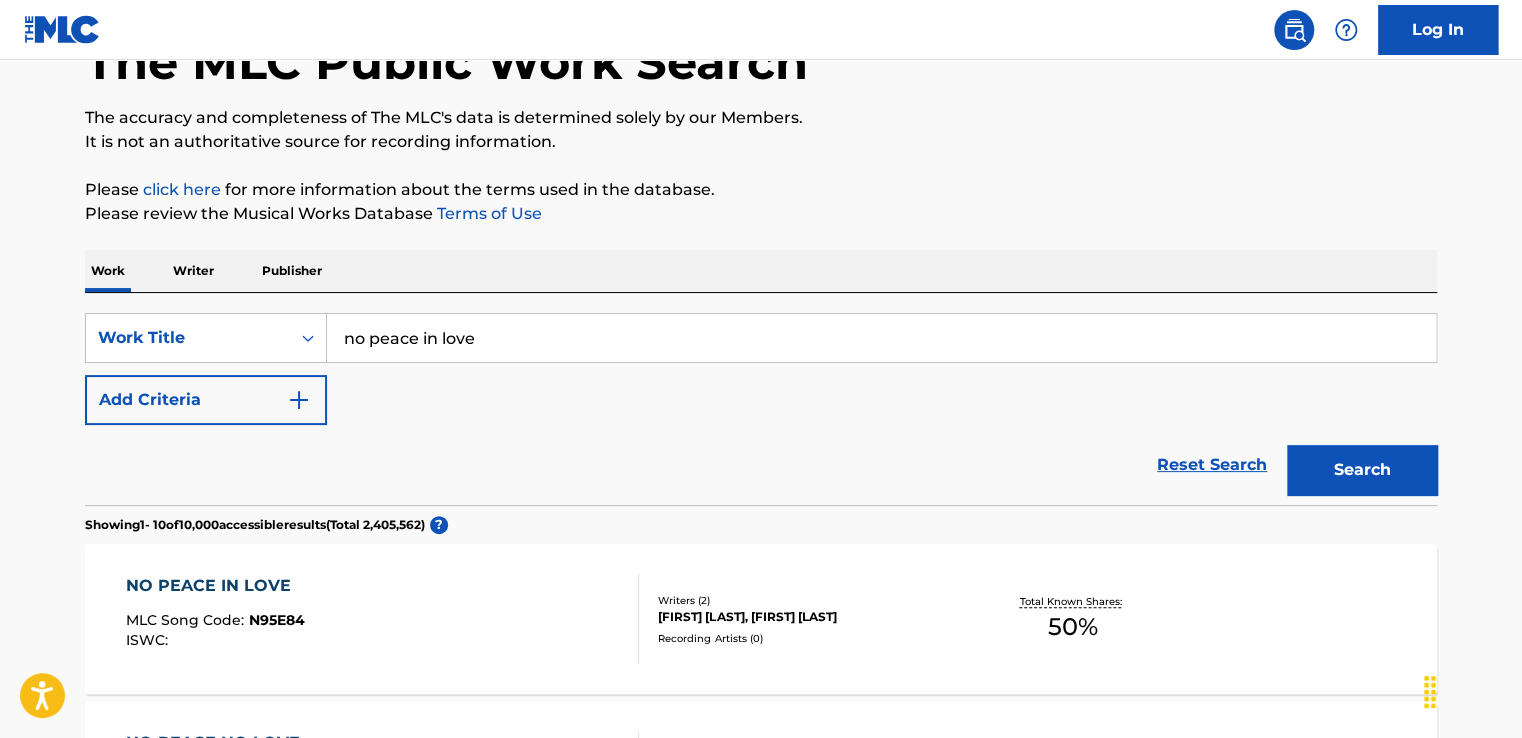 scroll, scrollTop: 232, scrollLeft: 0, axis: vertical 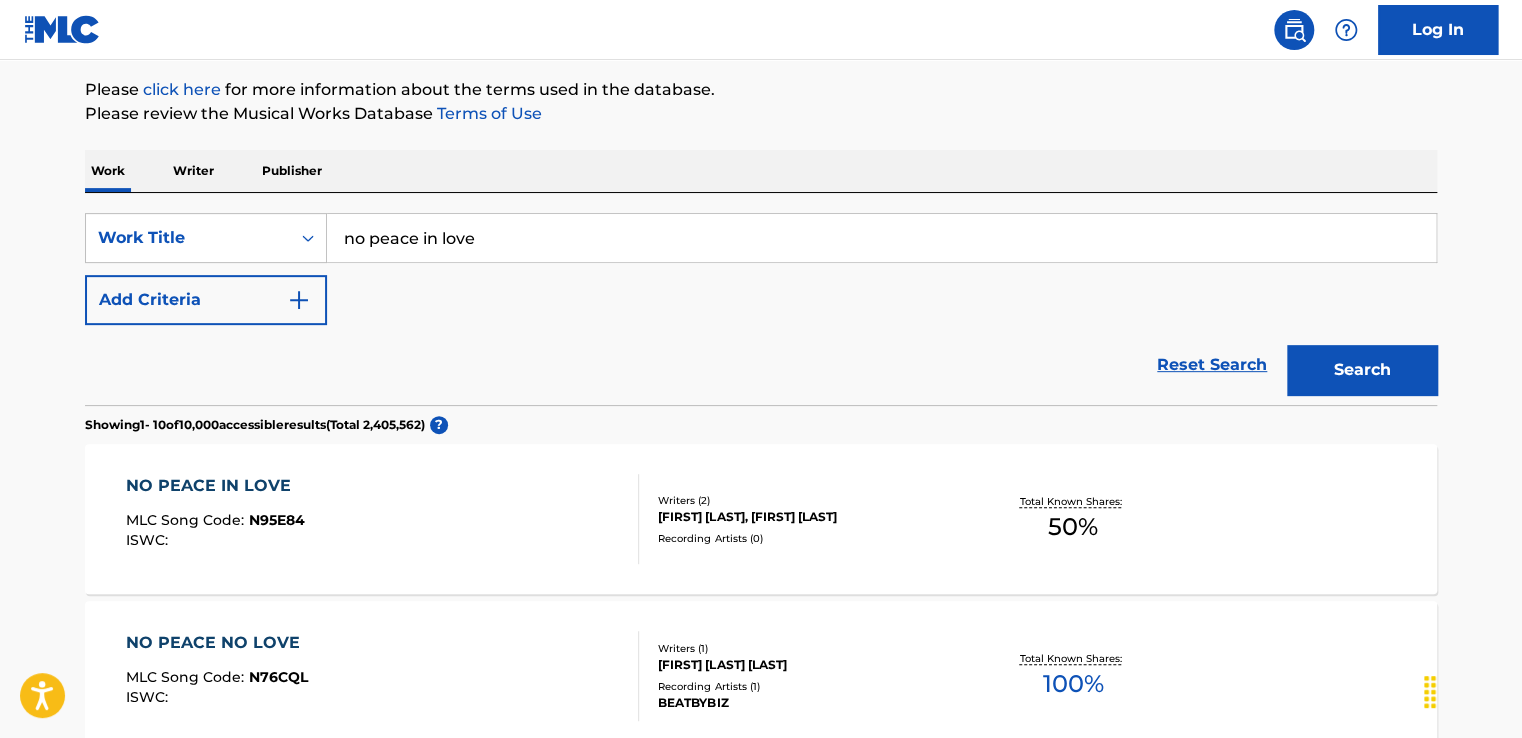 click on "Writers ( 2 )" at bounding box center (809, 500) 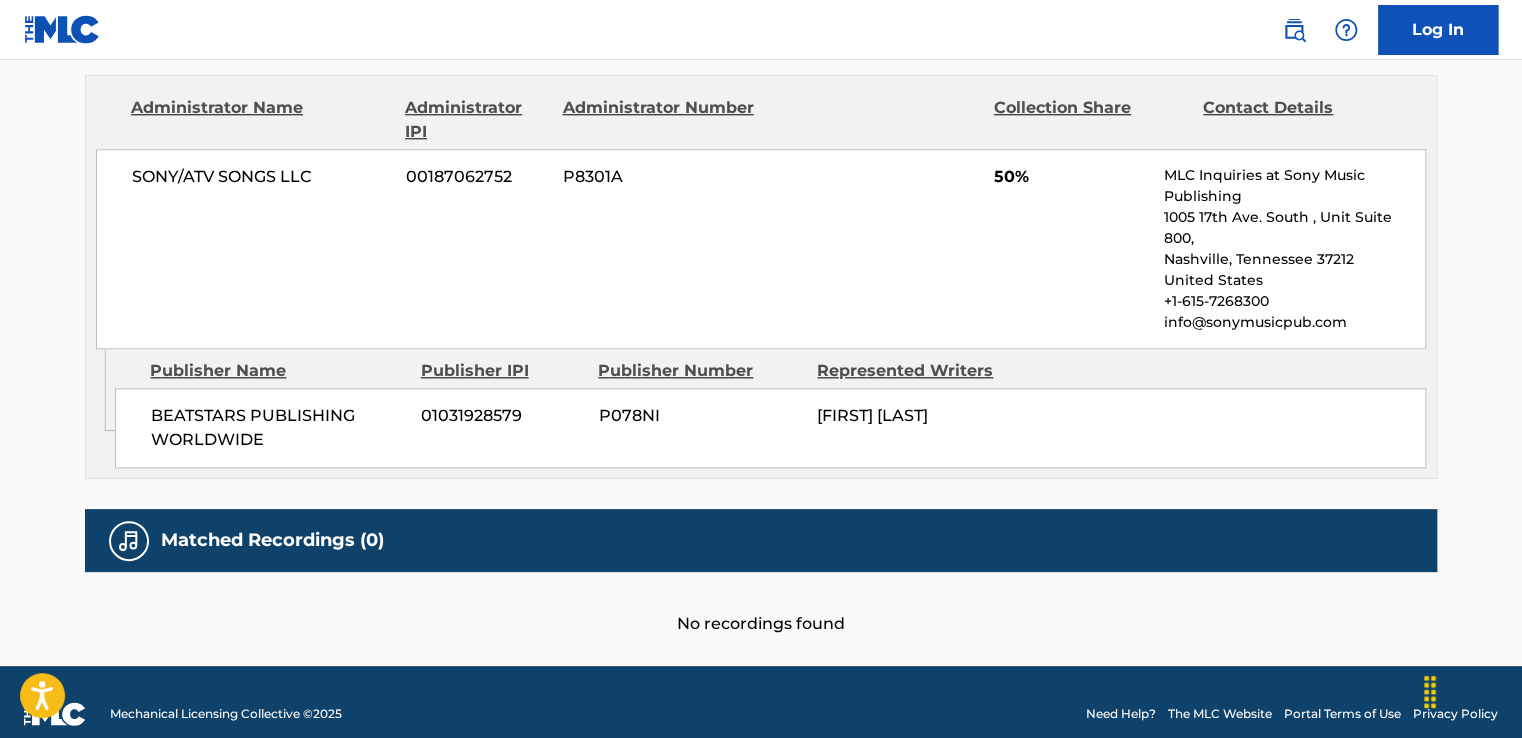 scroll, scrollTop: 351, scrollLeft: 0, axis: vertical 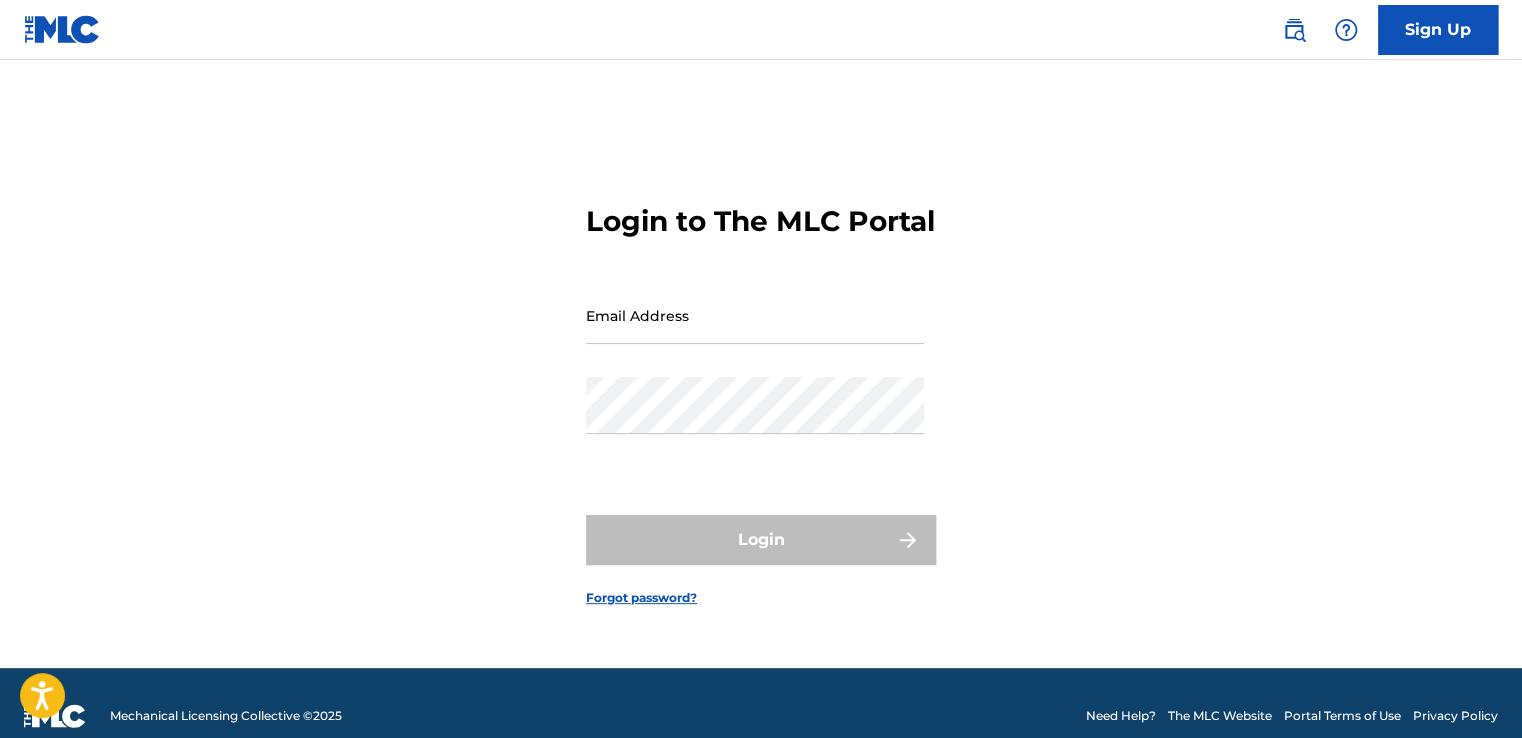 type on "[EMAIL]" 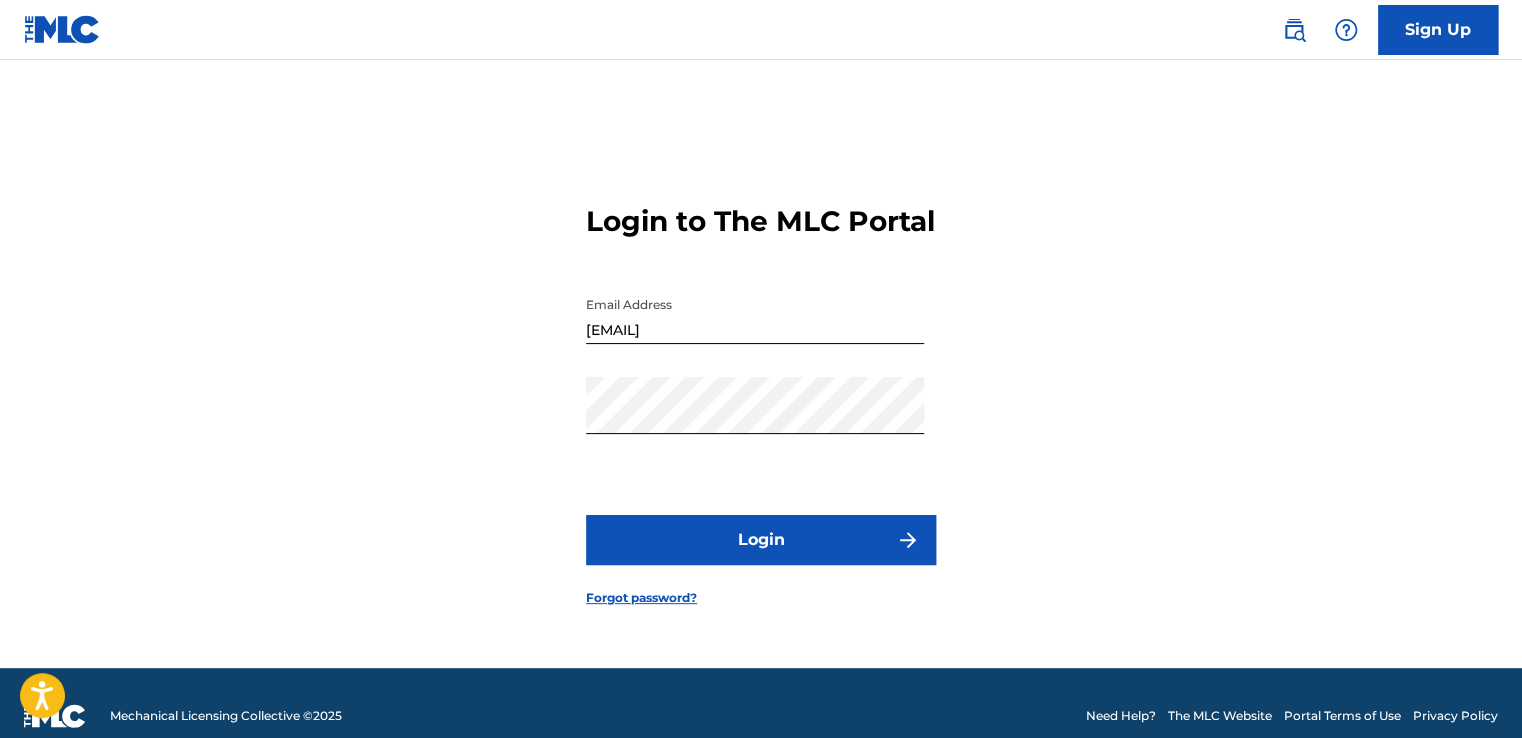 click at bounding box center [1294, 30] 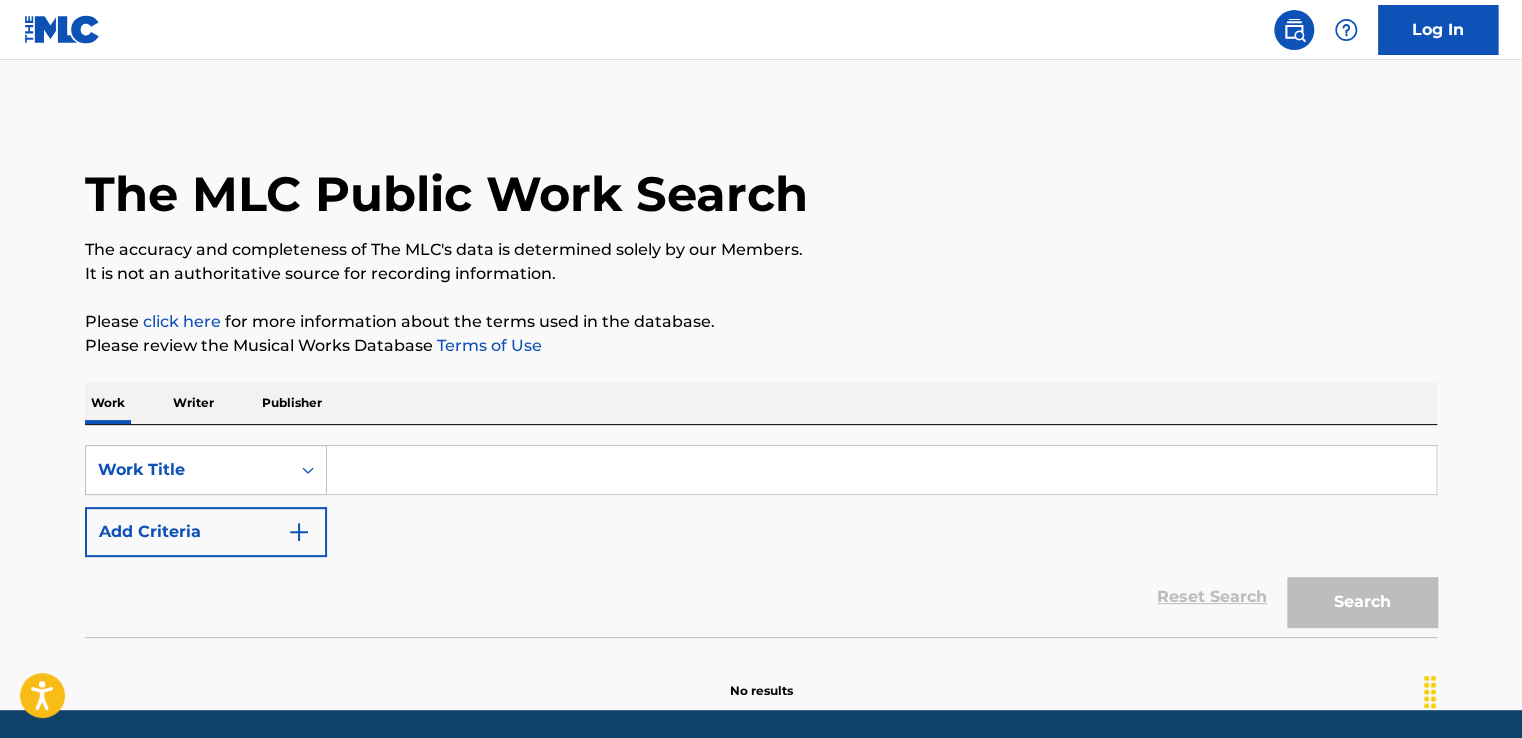 click at bounding box center (881, 470) 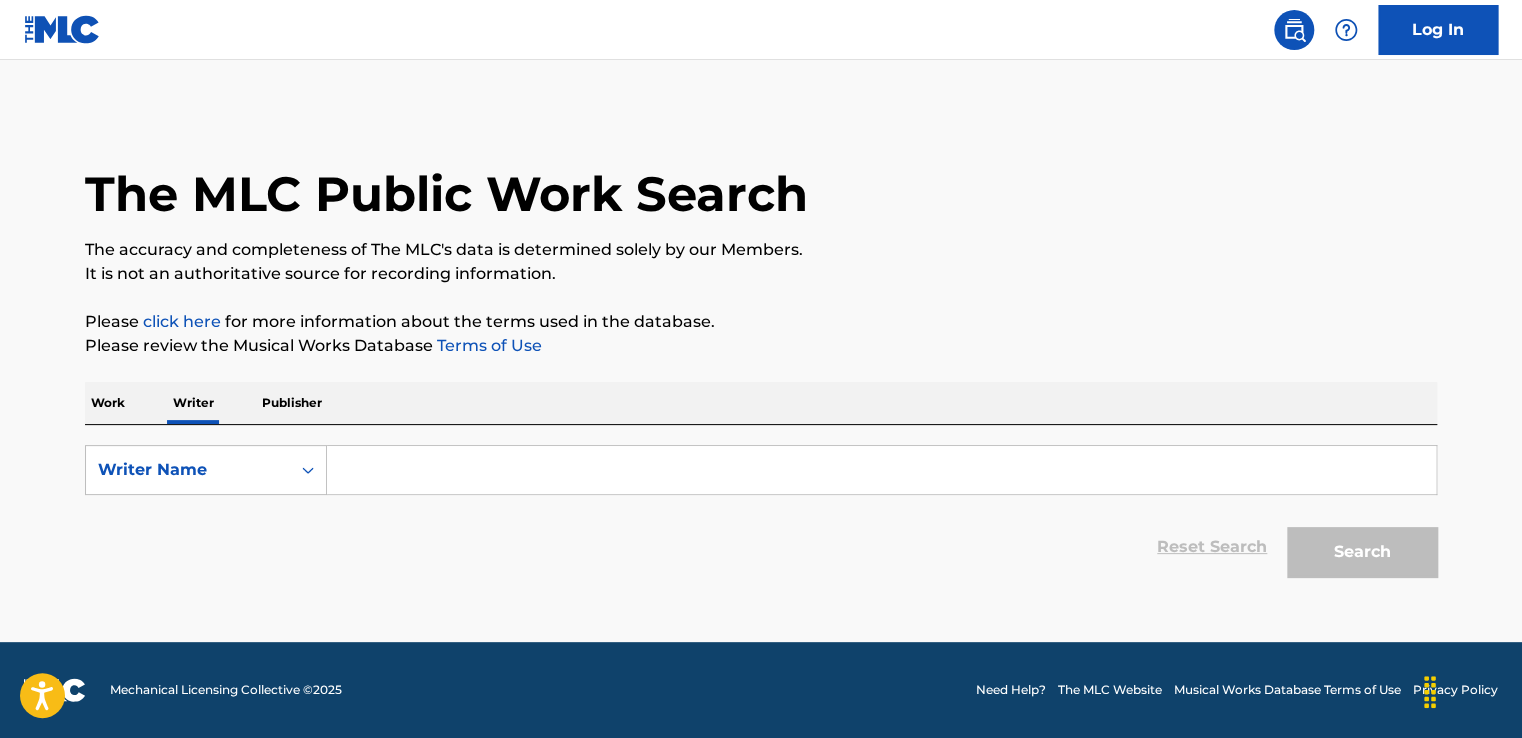 click on "SearchWithCriteriac0773458-4ac0-4561-bb89-c46cf77f7eda Writer Name Reset Search Search" at bounding box center (761, 516) 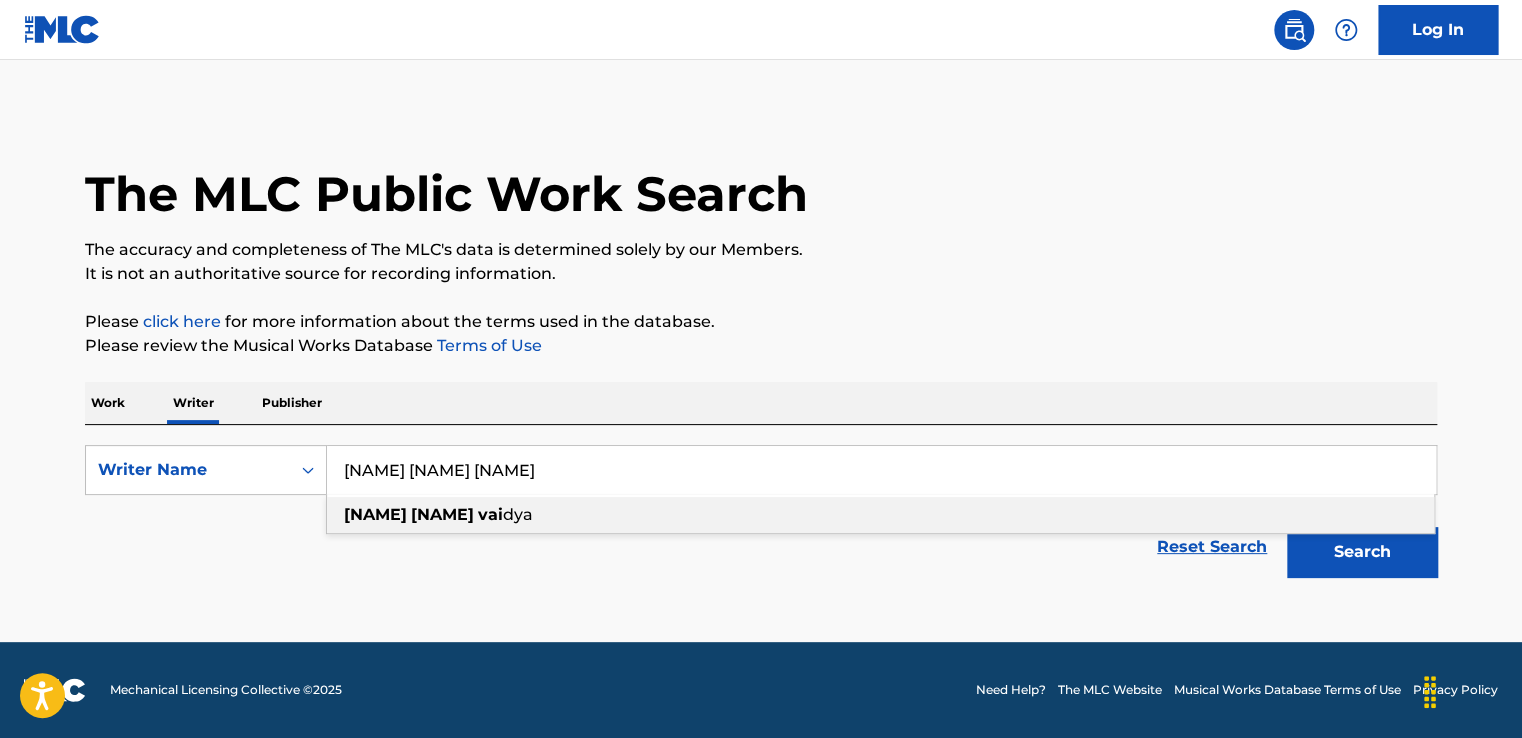 click on "[NAME]   [NAME]   [NAME] [NAME]" at bounding box center (880, 515) 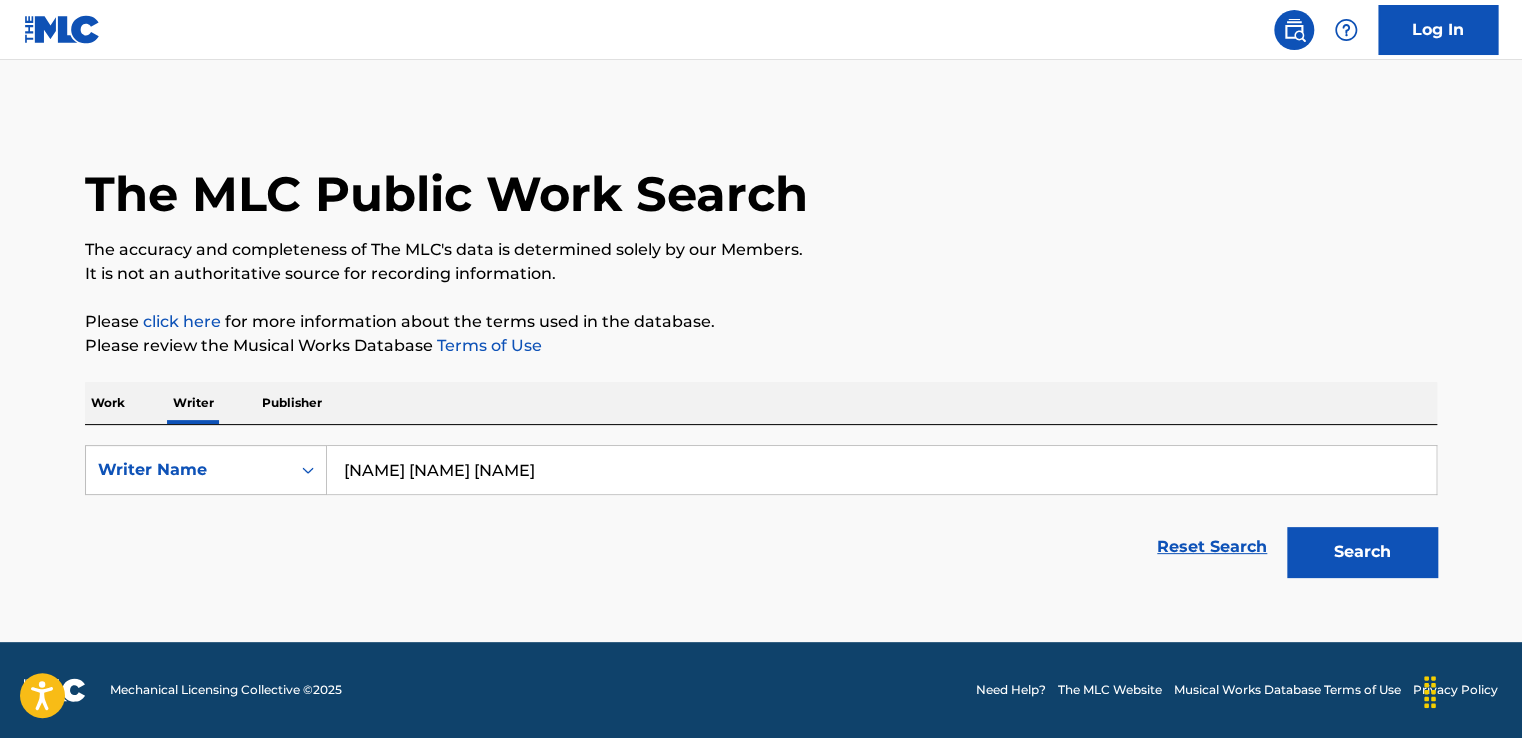 click on "Search" at bounding box center [1362, 552] 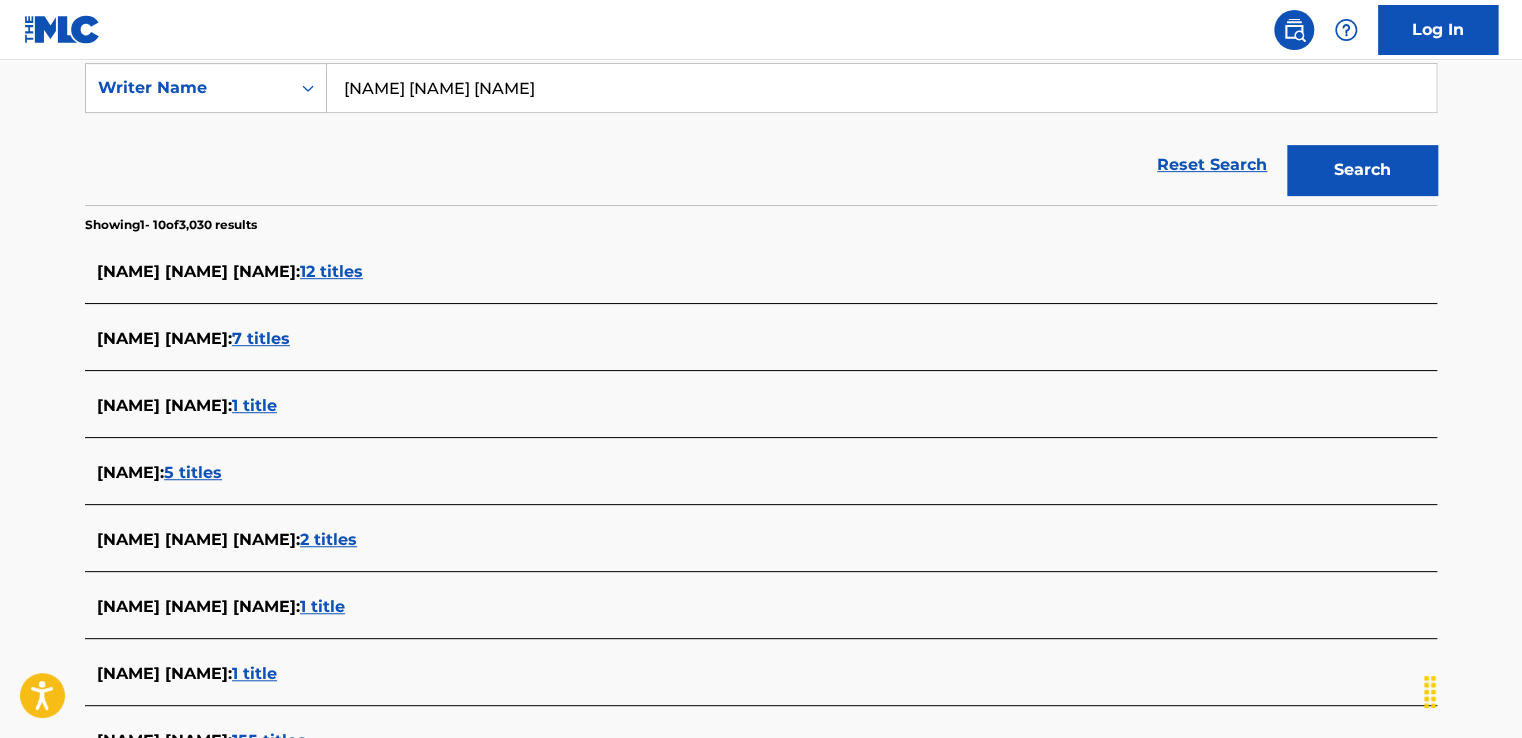 scroll, scrollTop: 482, scrollLeft: 0, axis: vertical 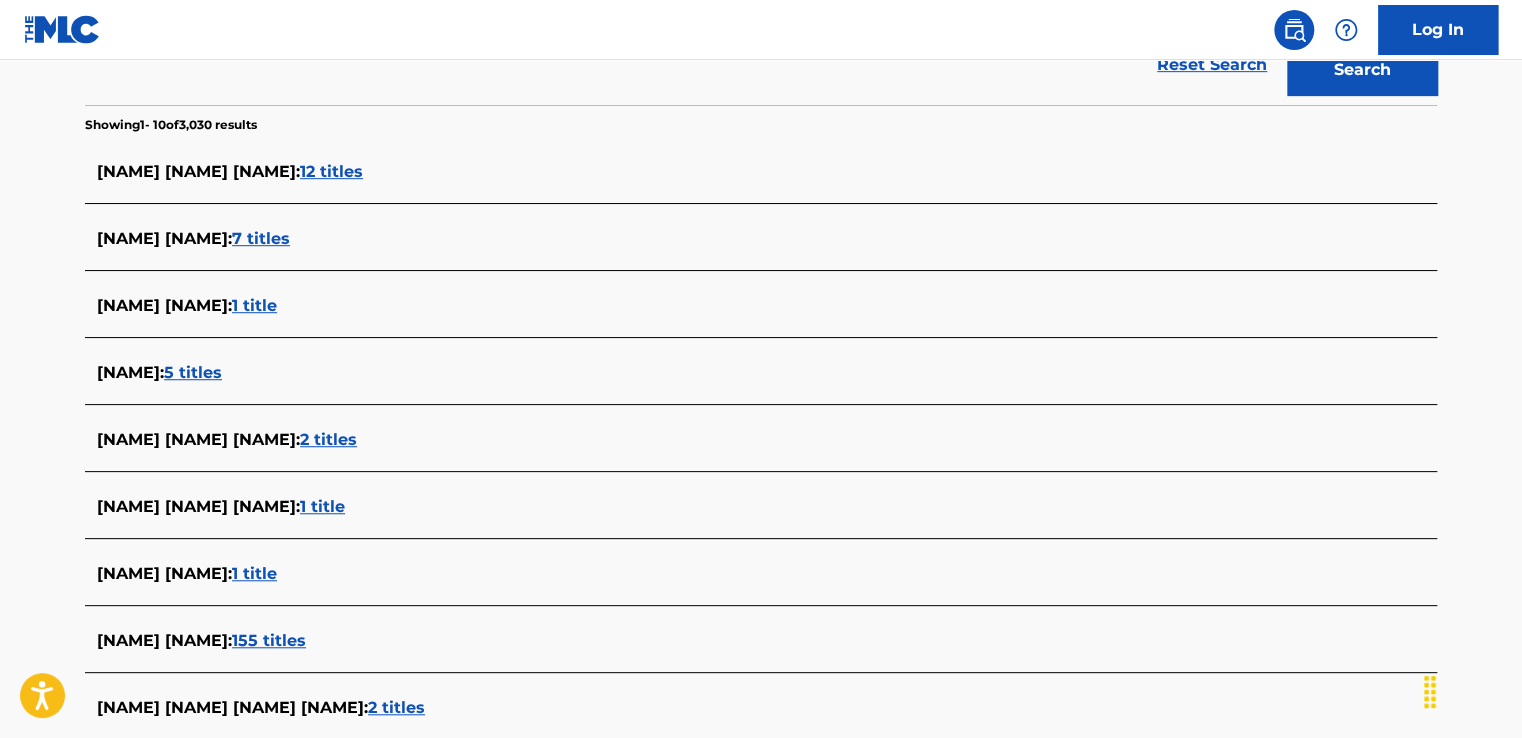 click on "2 titles" at bounding box center (328, 439) 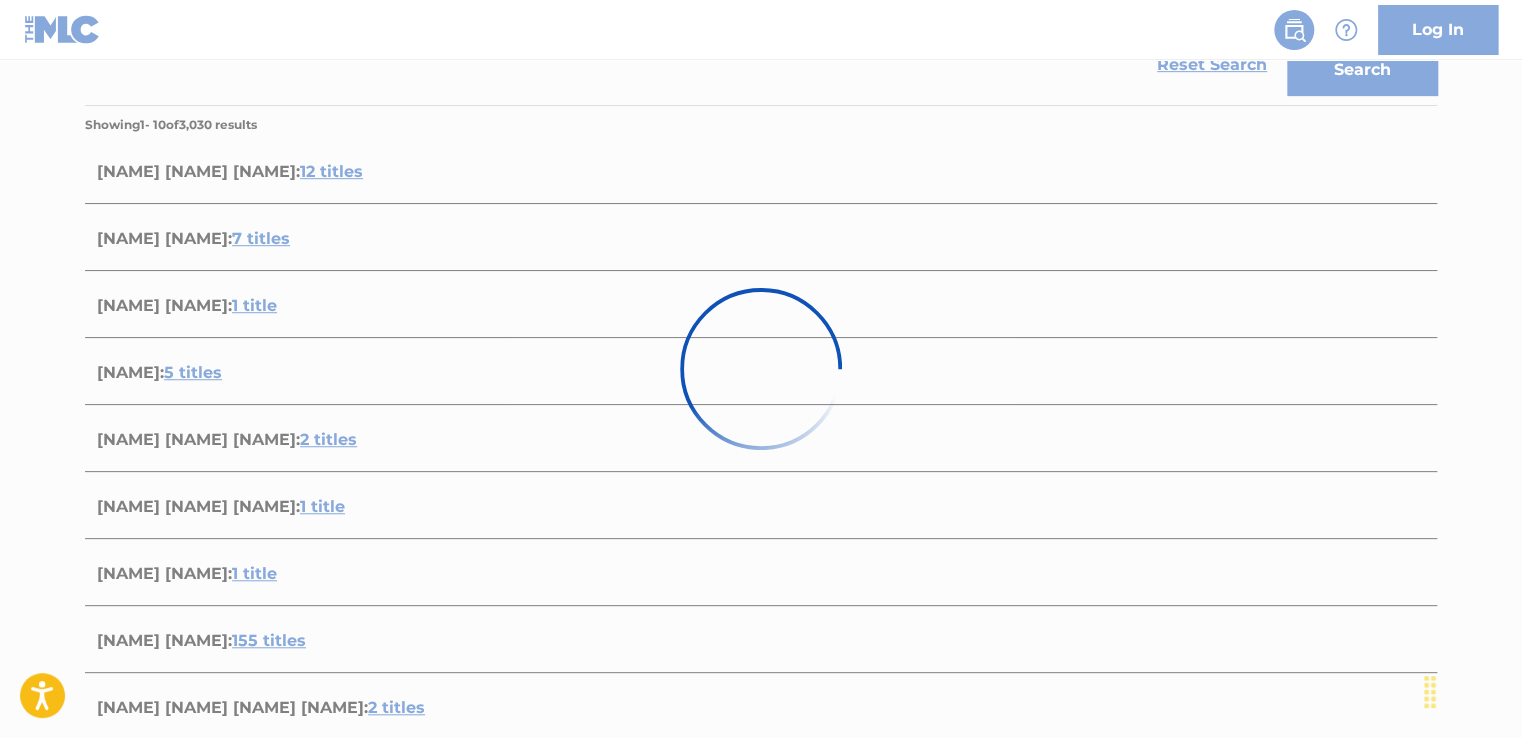 scroll, scrollTop: 444, scrollLeft: 0, axis: vertical 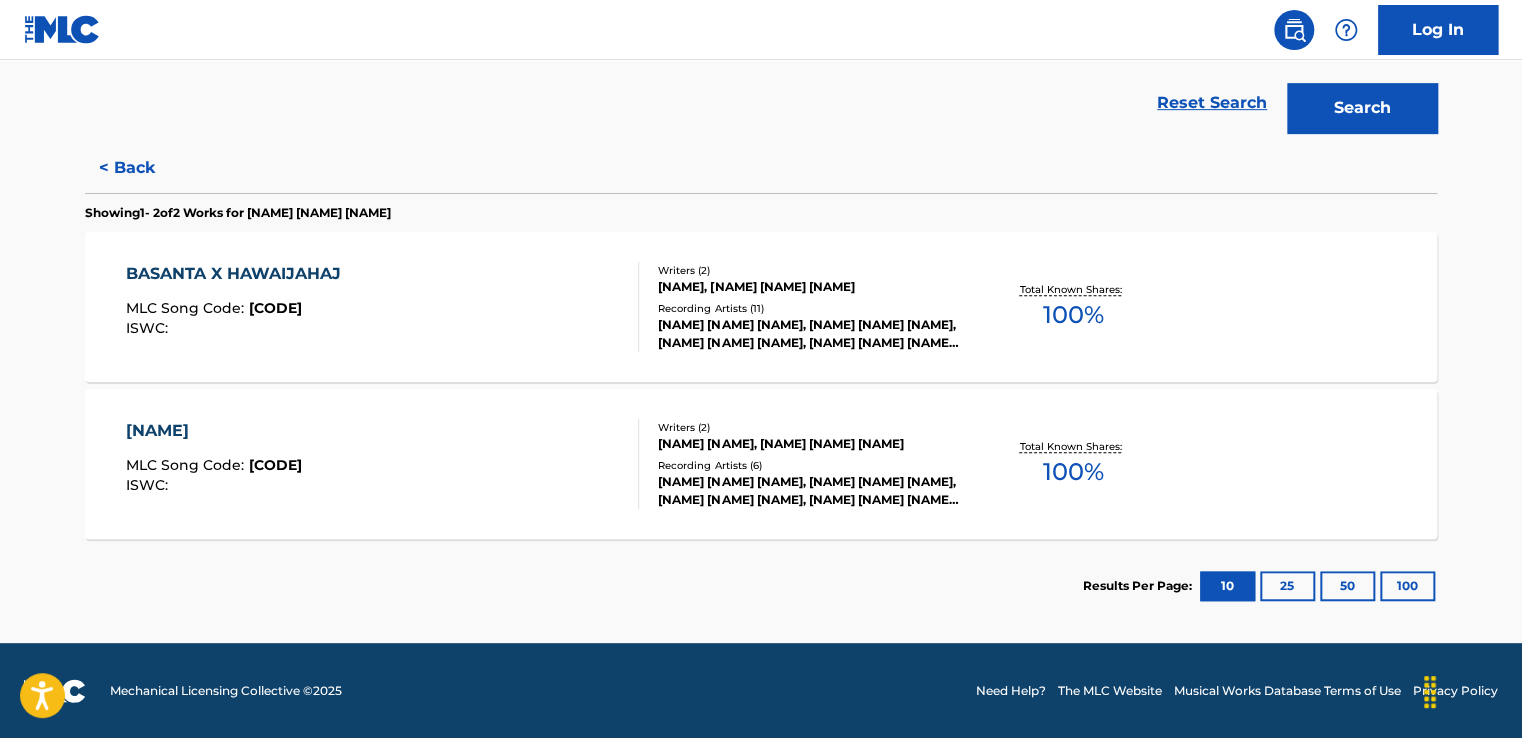click on "[NAME] [CODE] : [CODE] [CODE] :" at bounding box center (383, 464) 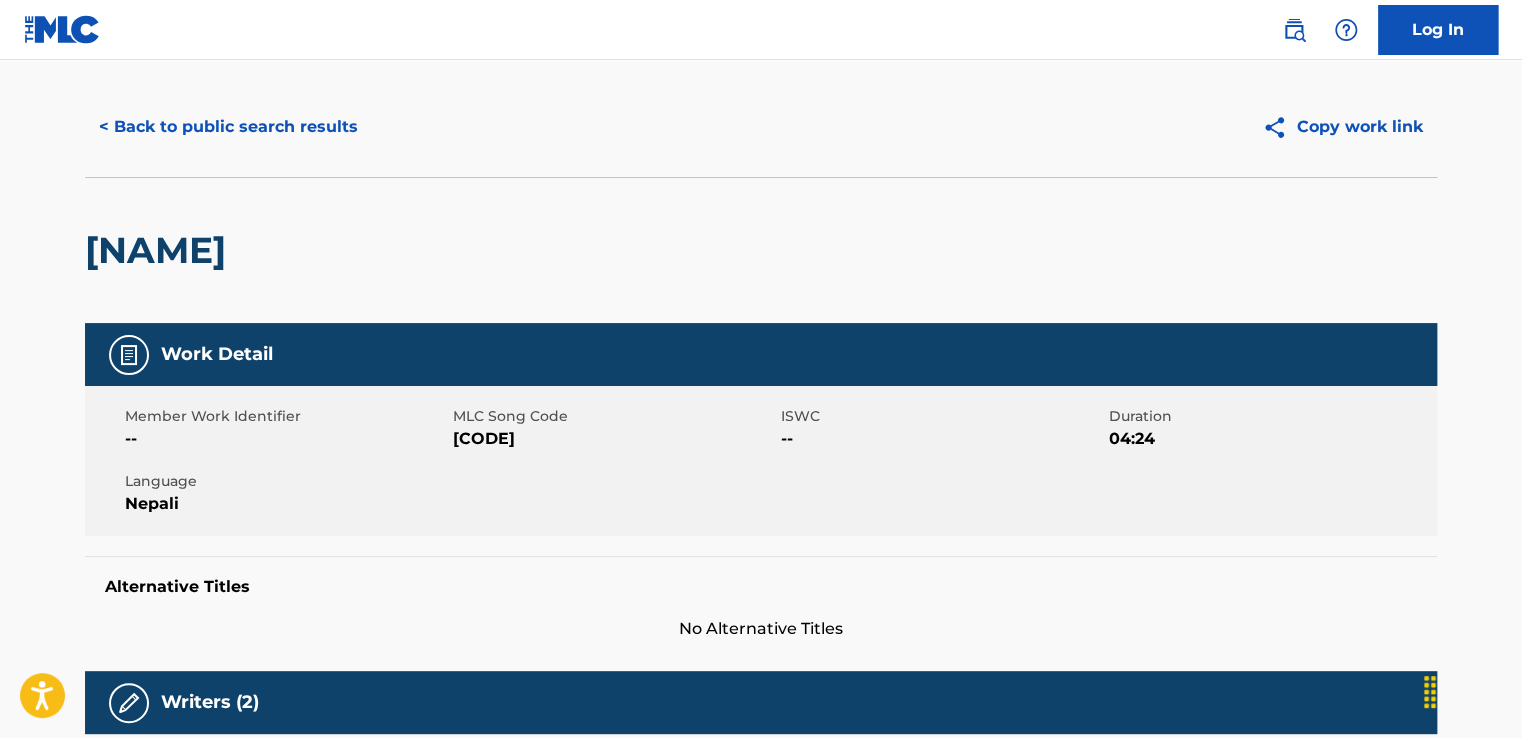 scroll, scrollTop: 0, scrollLeft: 0, axis: both 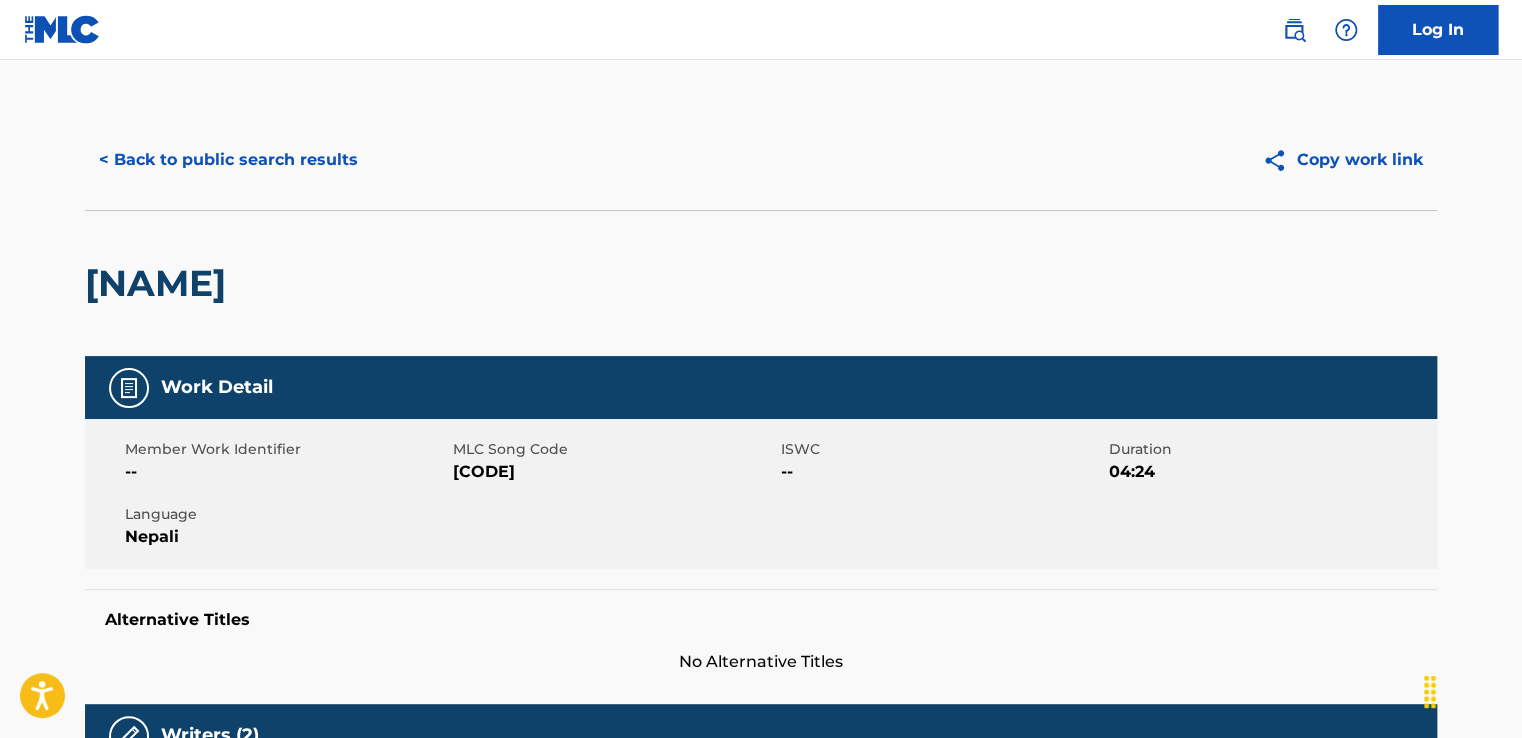 click on "< Back to public search results" at bounding box center [228, 160] 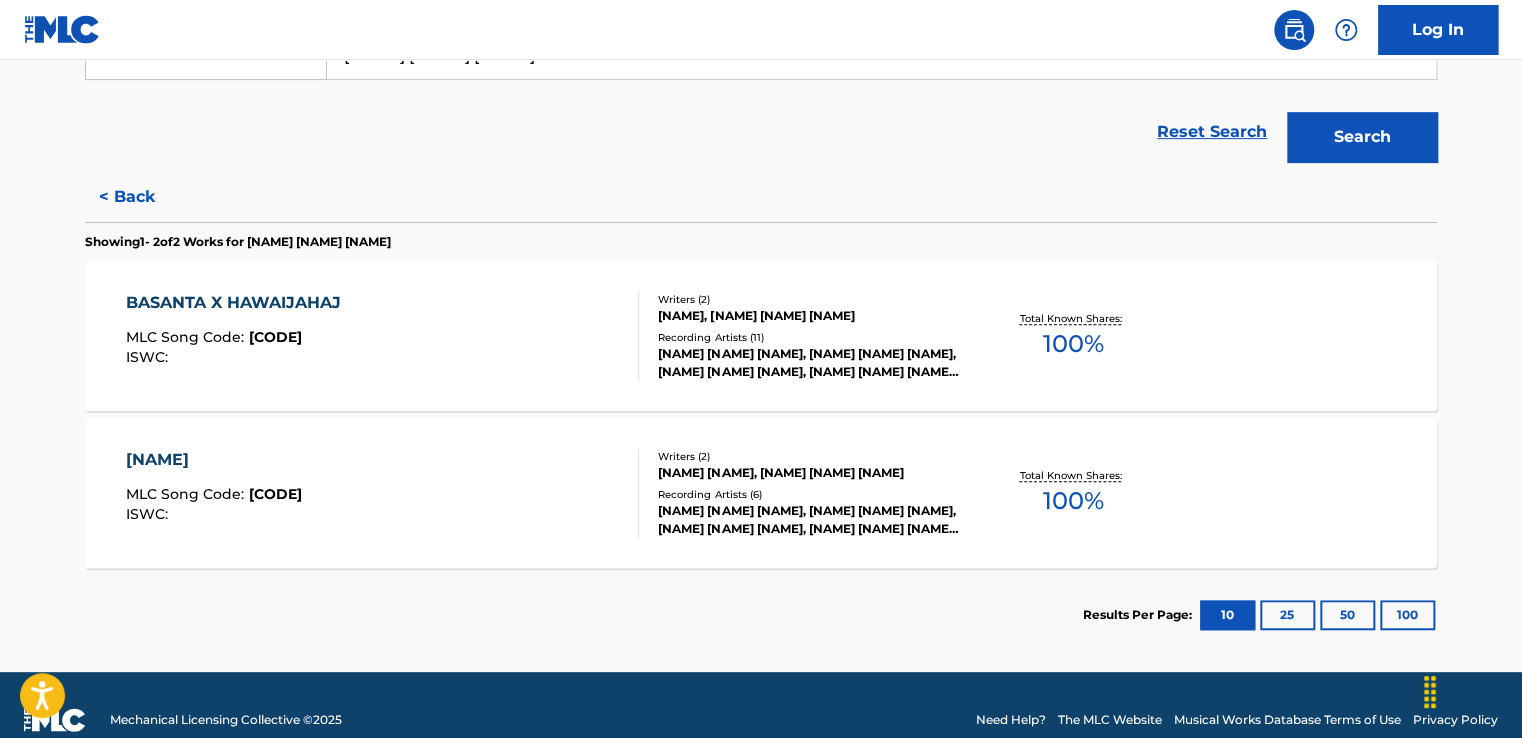 scroll, scrollTop: 115, scrollLeft: 0, axis: vertical 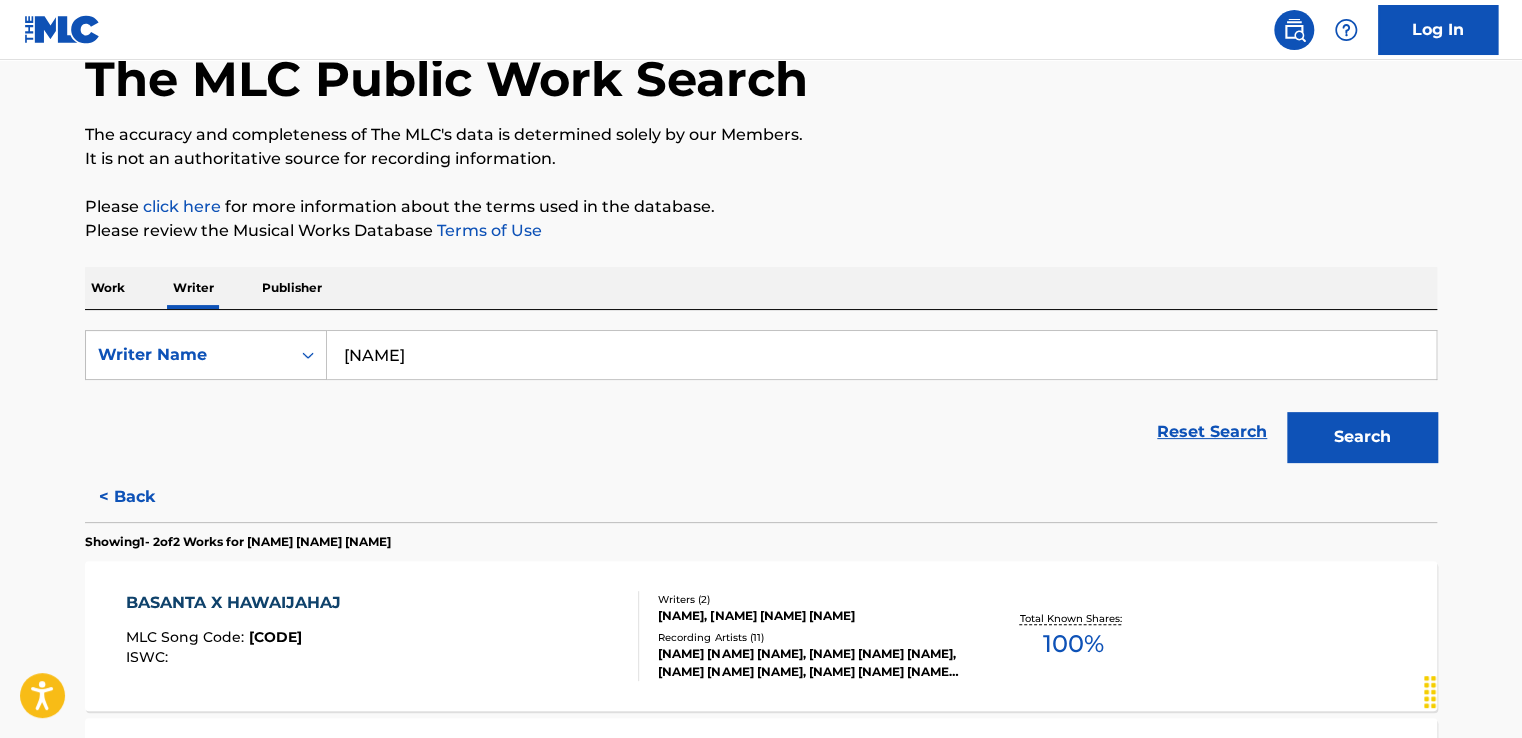 type on "[NAME]" 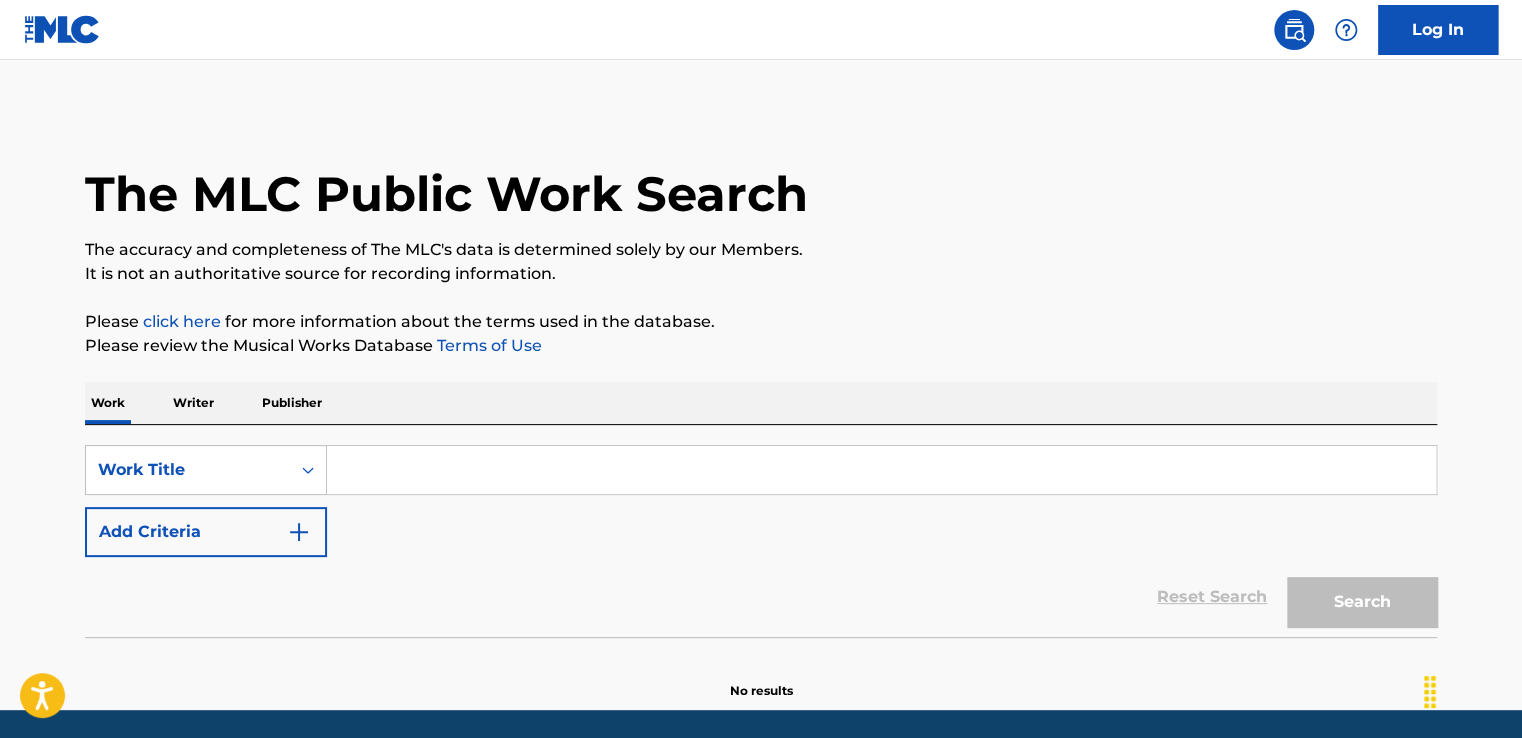 click at bounding box center (881, 470) 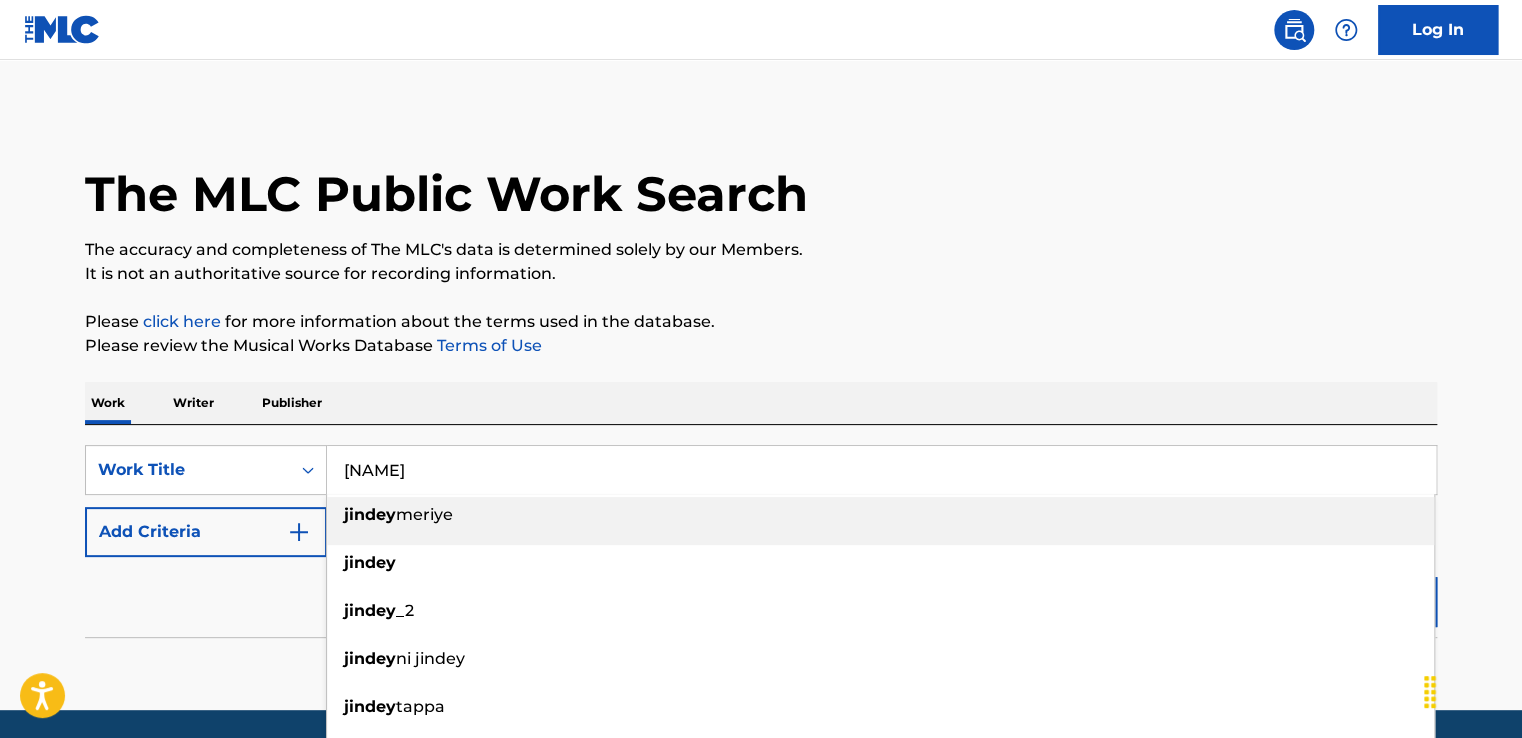 type on "[NAME]" 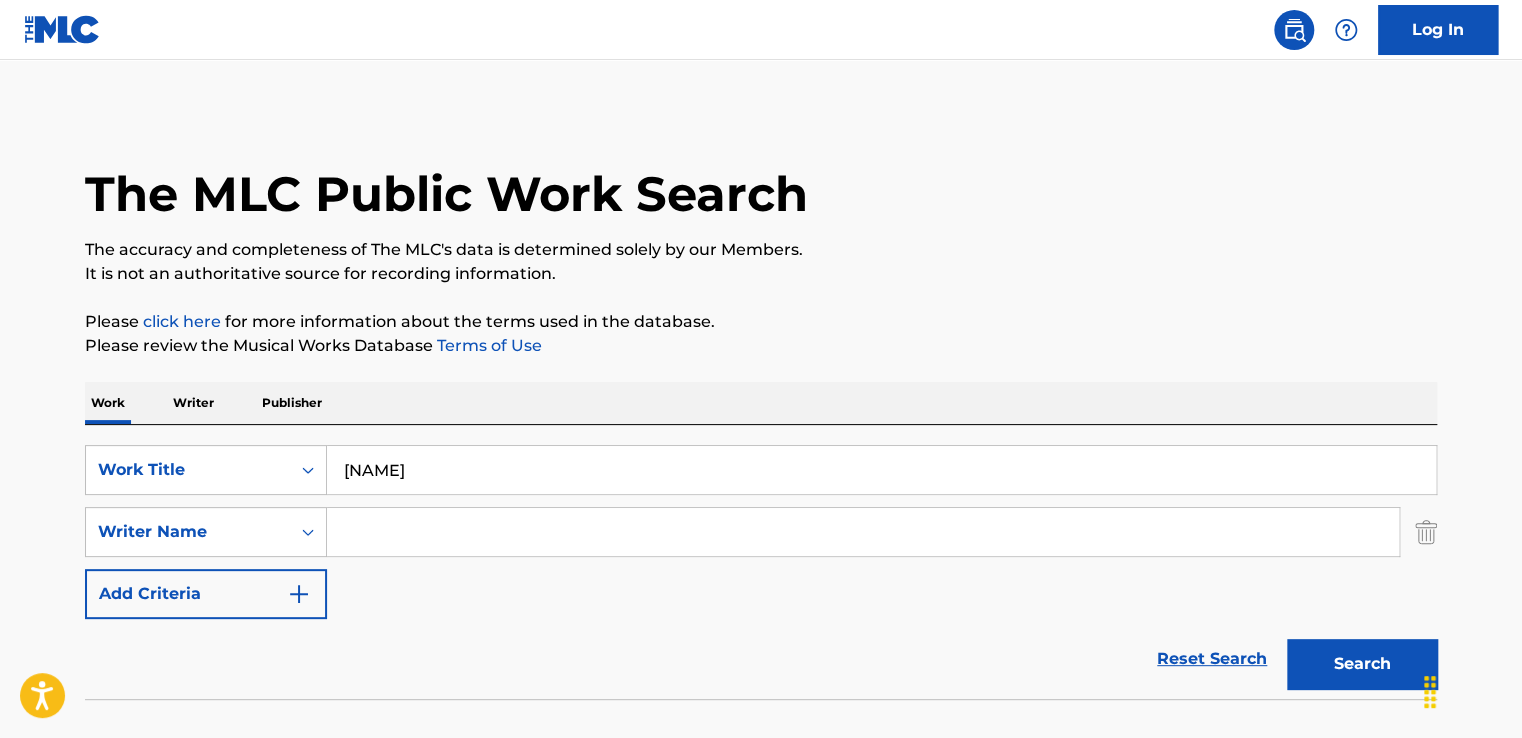 click at bounding box center (863, 532) 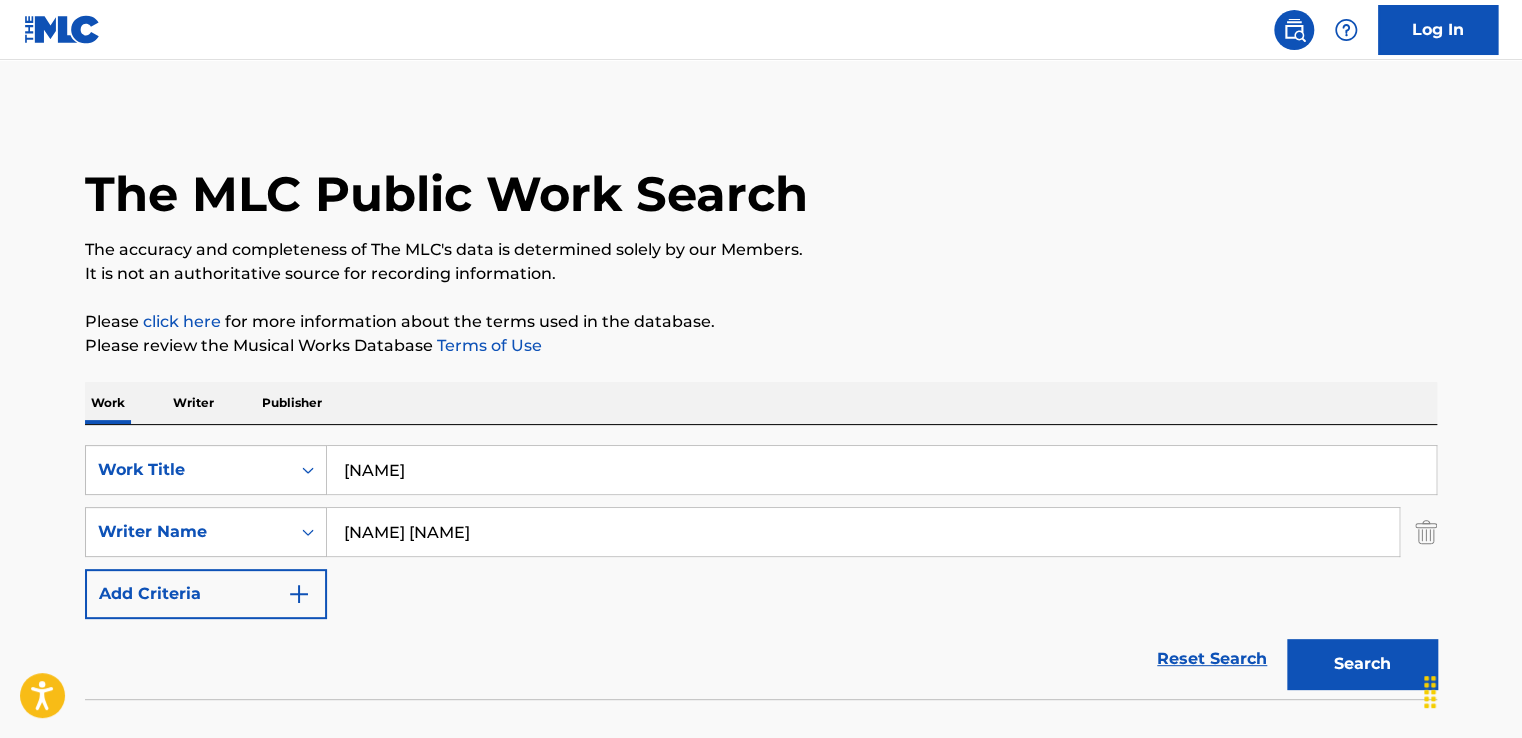 type on "[NAME] [NAME]" 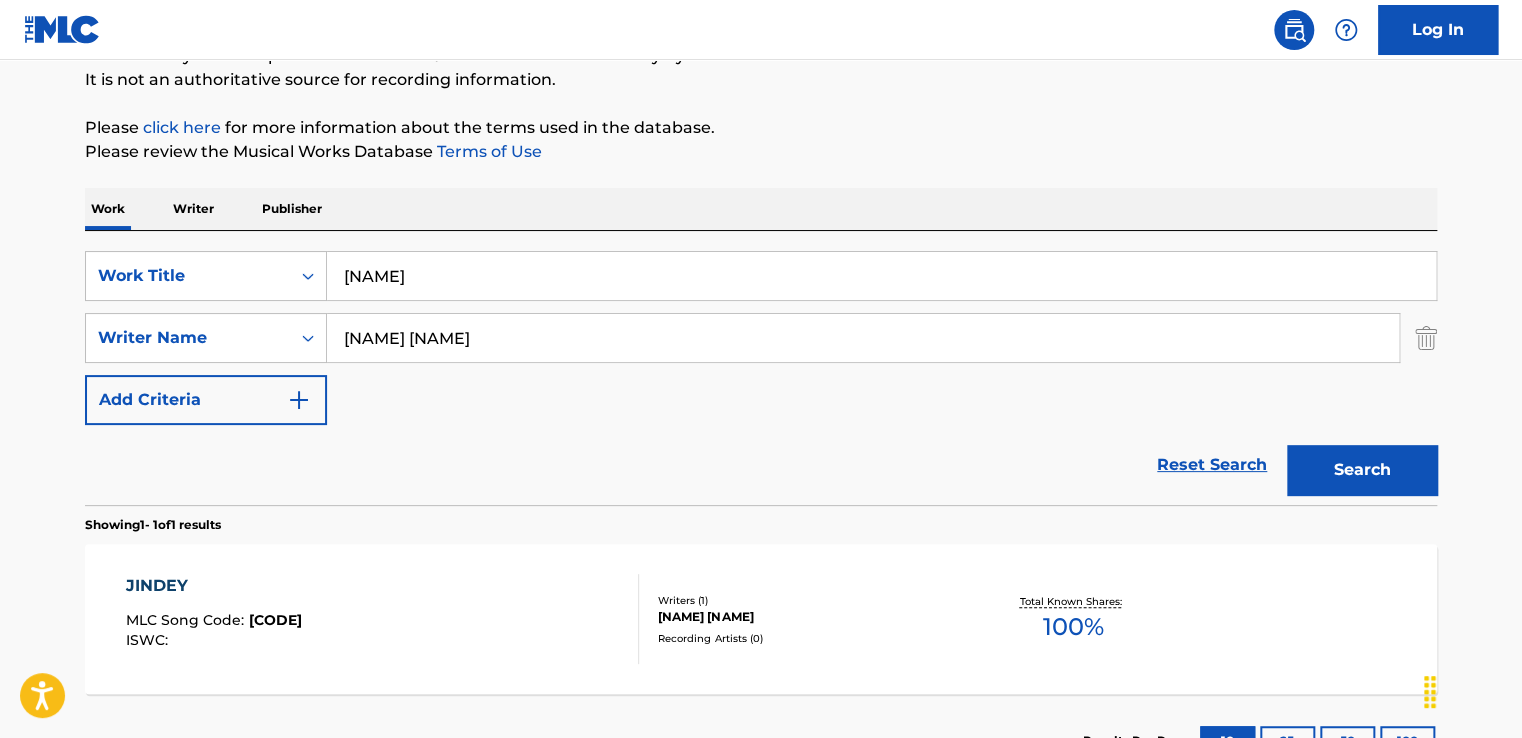 scroll, scrollTop: 294, scrollLeft: 0, axis: vertical 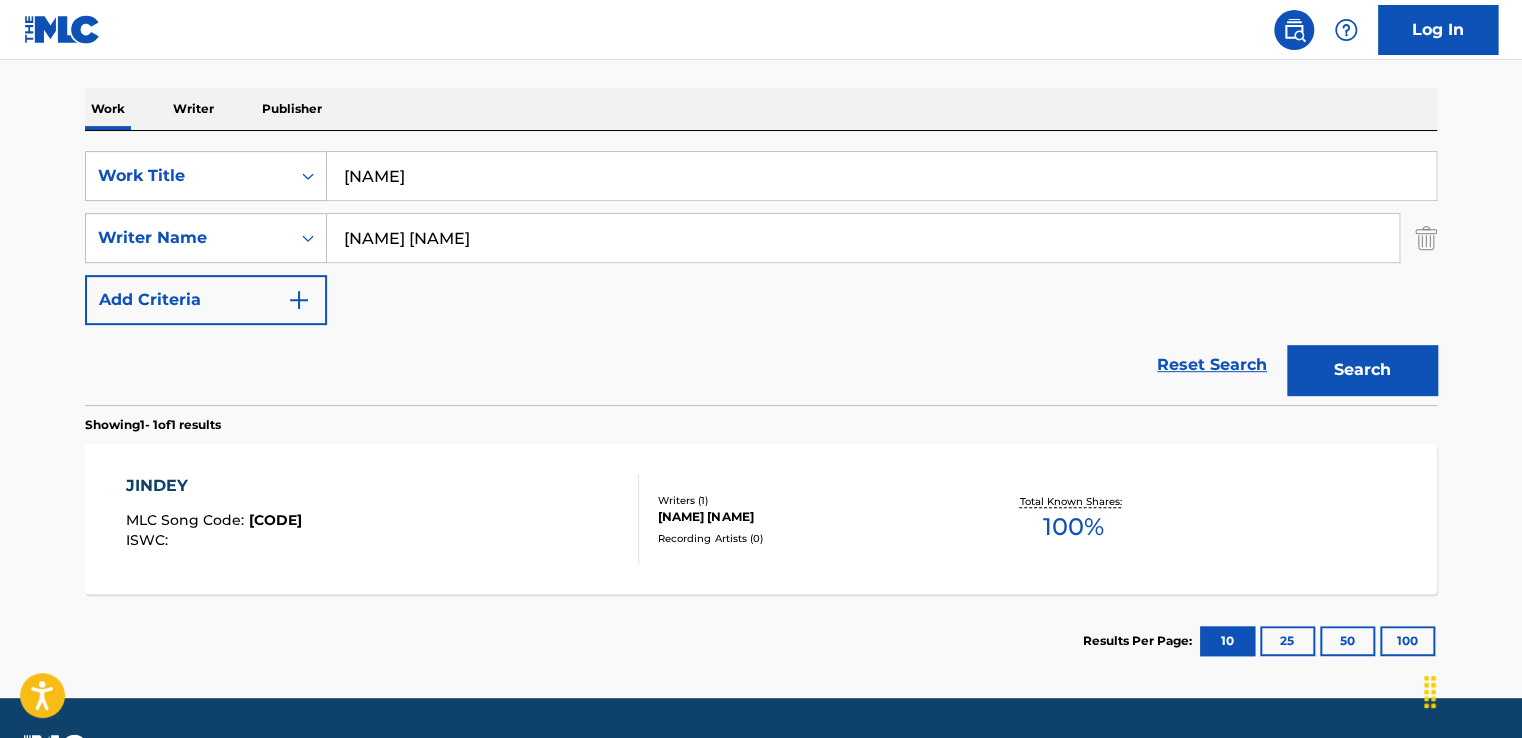 click on "Writers ( 1 )" at bounding box center (809, 500) 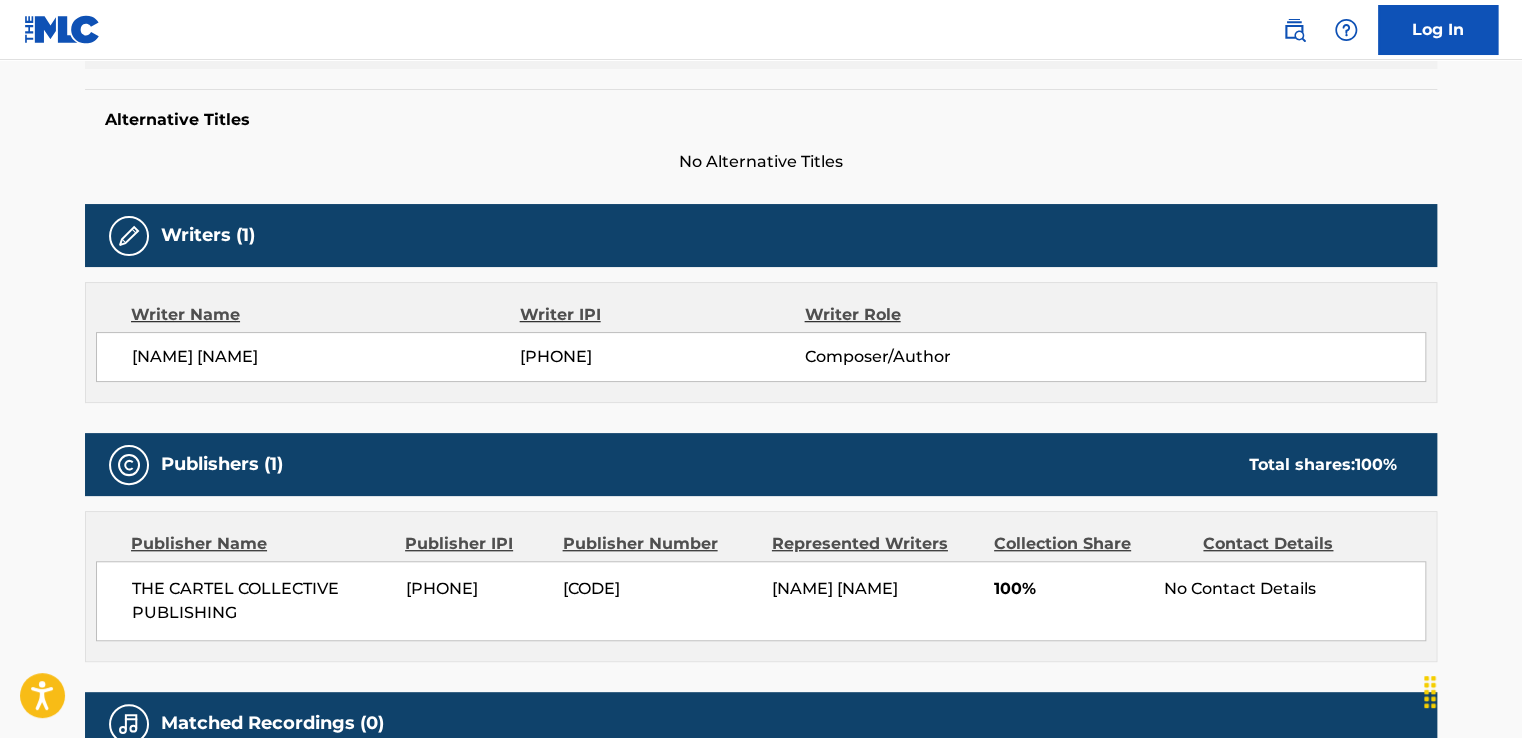 scroll, scrollTop: 600, scrollLeft: 0, axis: vertical 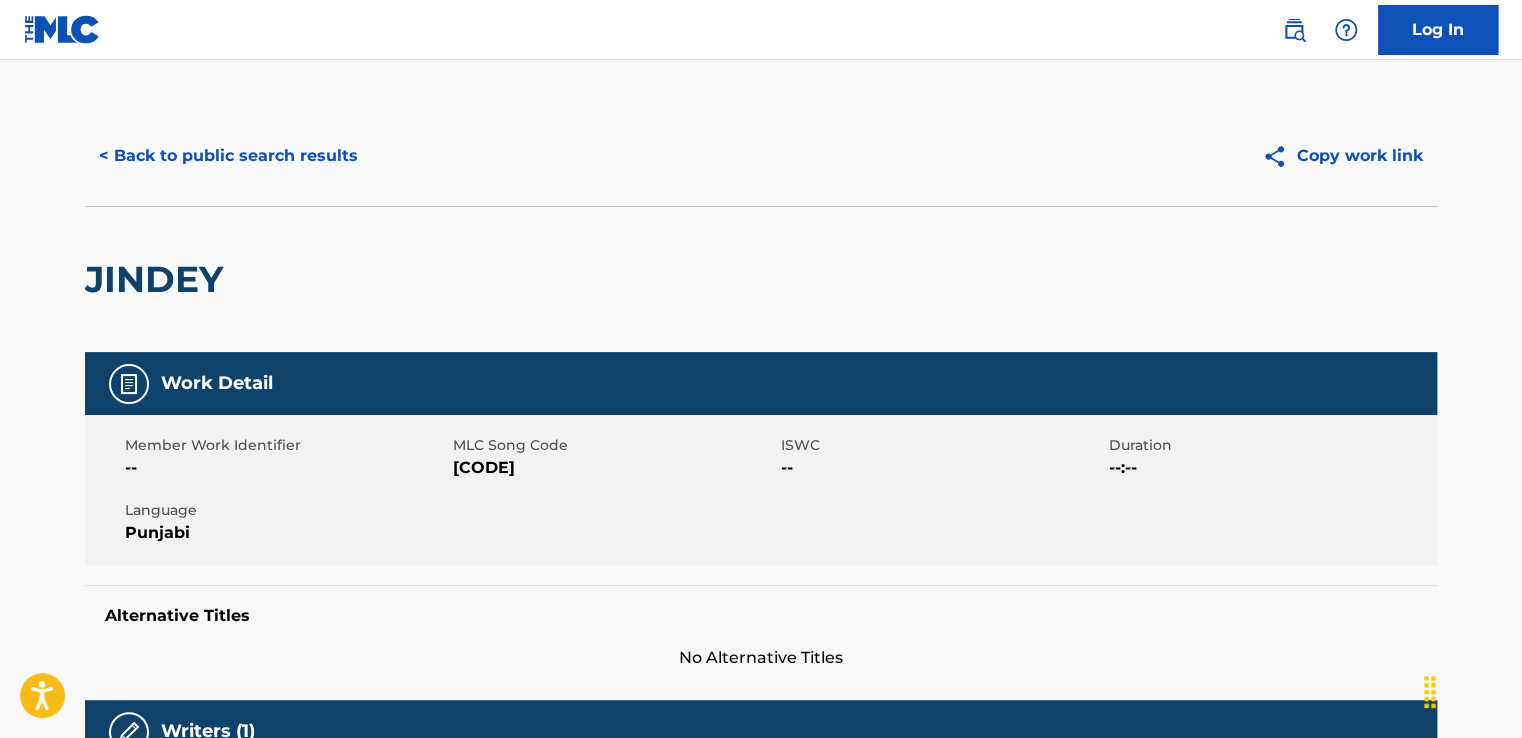 click on "< Back to public search results" at bounding box center (228, 156) 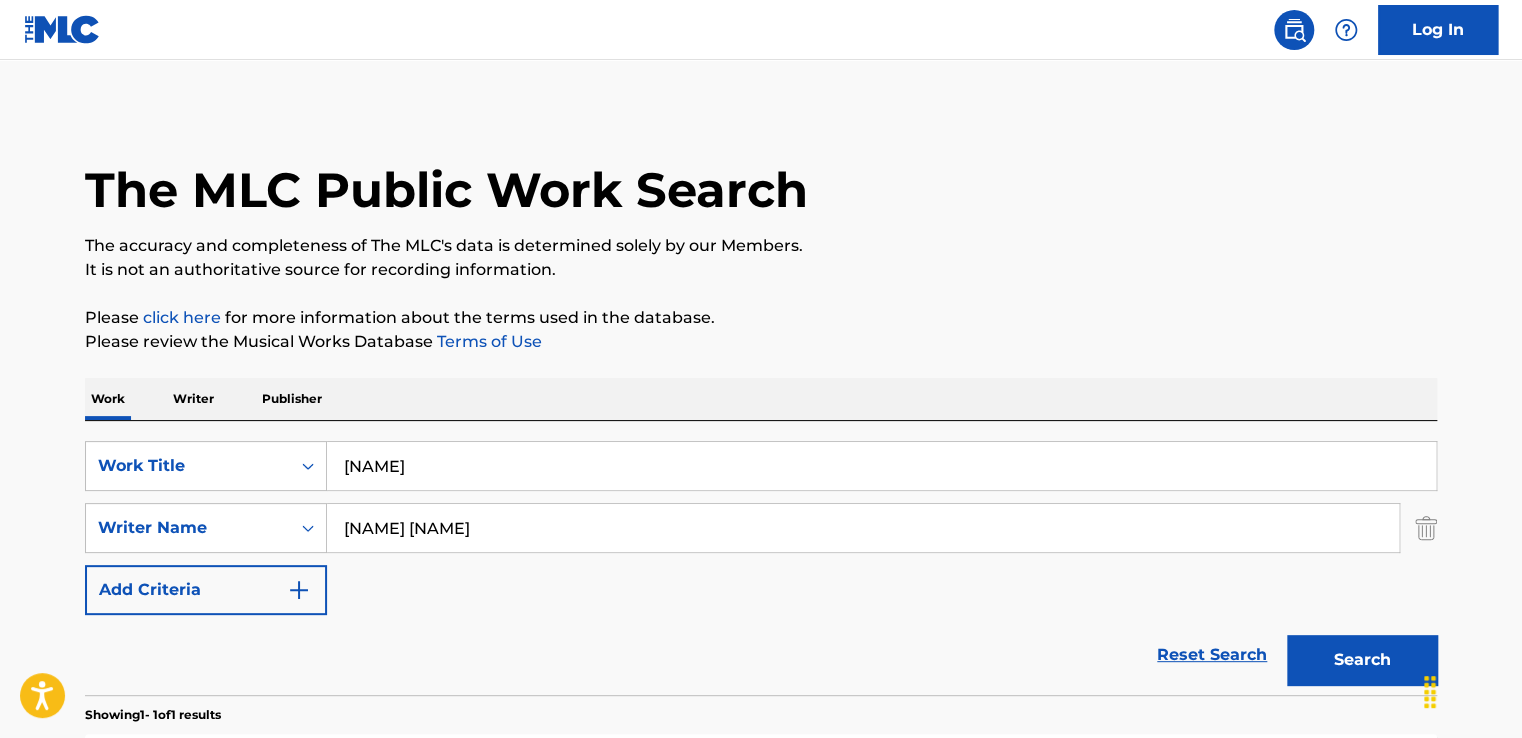 scroll, scrollTop: 235, scrollLeft: 0, axis: vertical 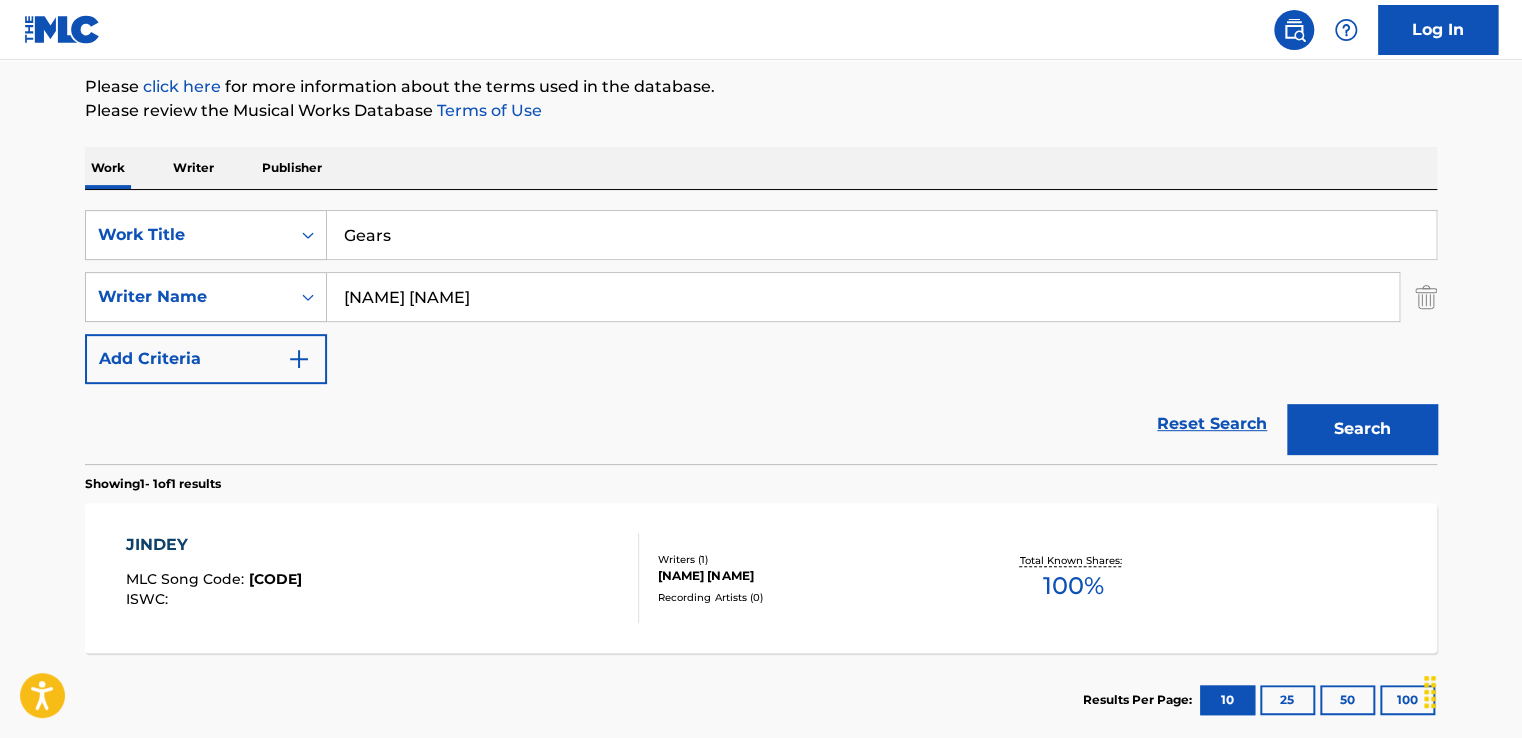click on "Work Writer Publisher" at bounding box center [761, 168] 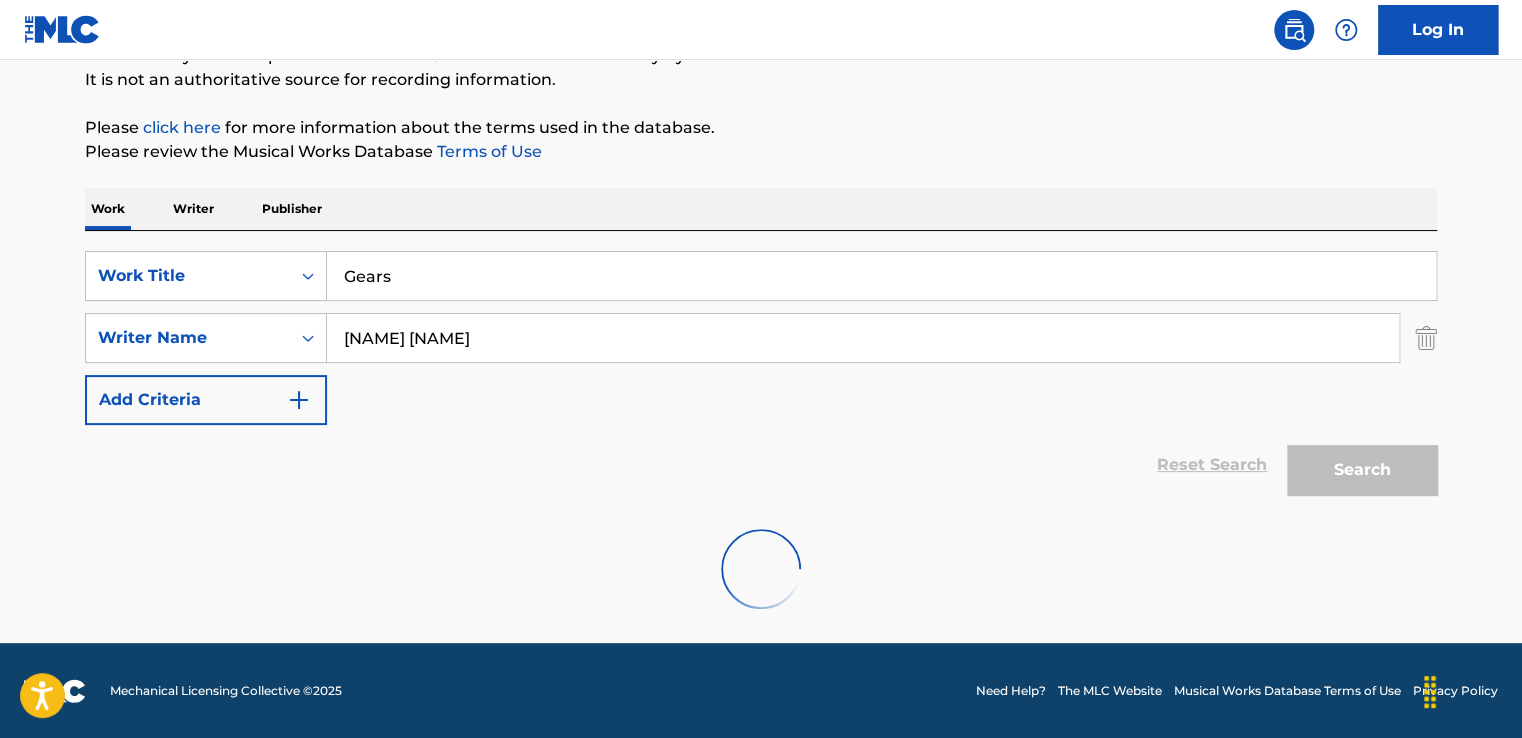 scroll, scrollTop: 129, scrollLeft: 0, axis: vertical 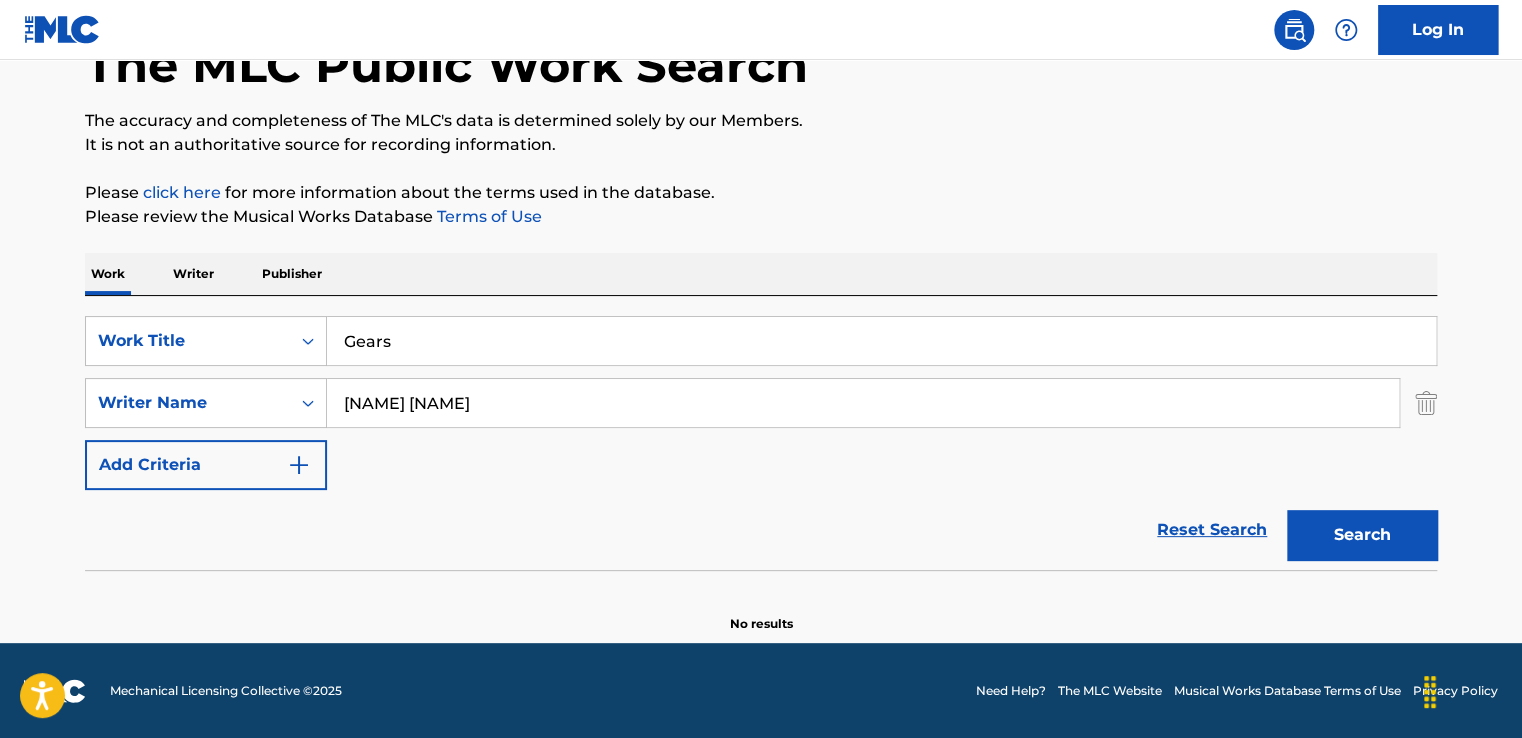 click on "Gears" at bounding box center [881, 341] 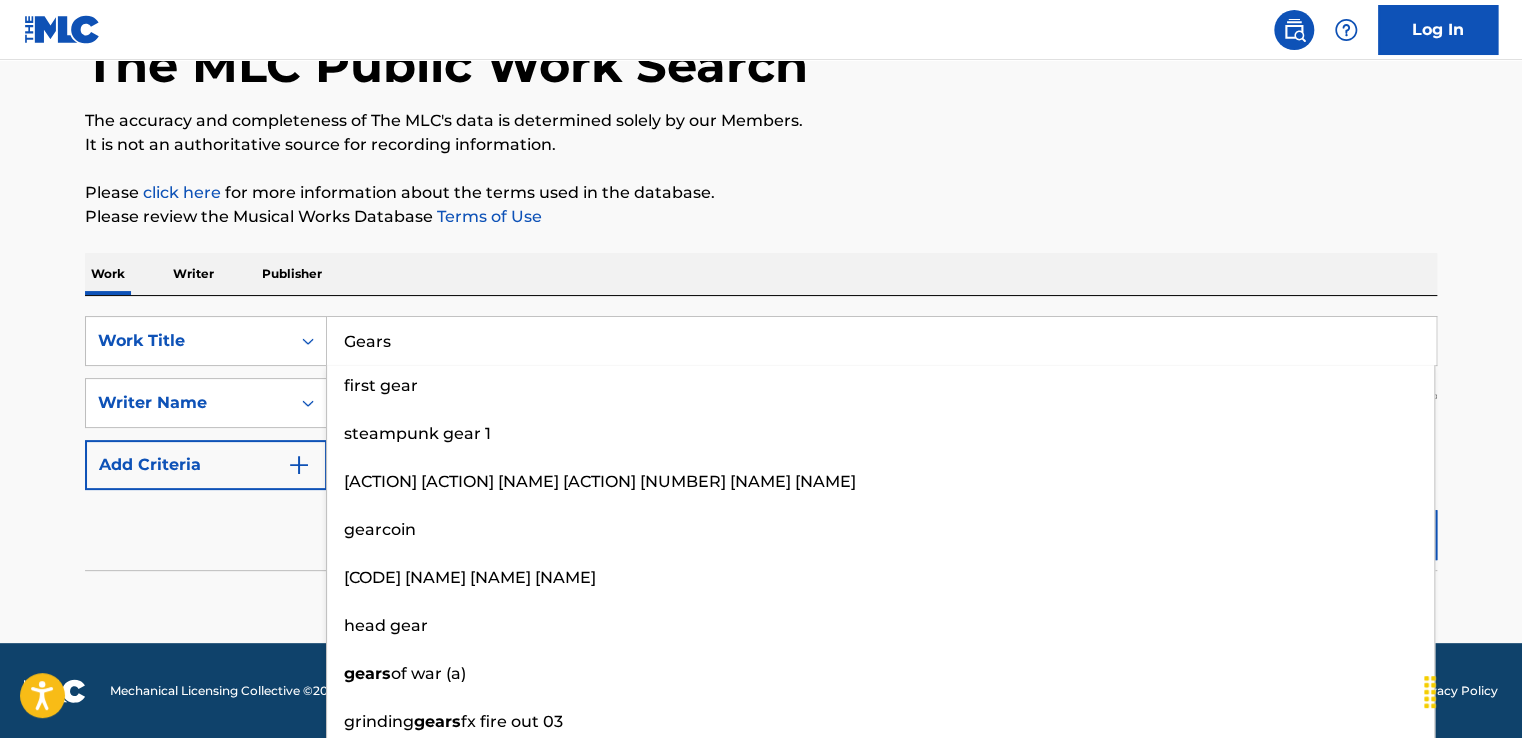 click on "Reset Search Search" at bounding box center [761, 530] 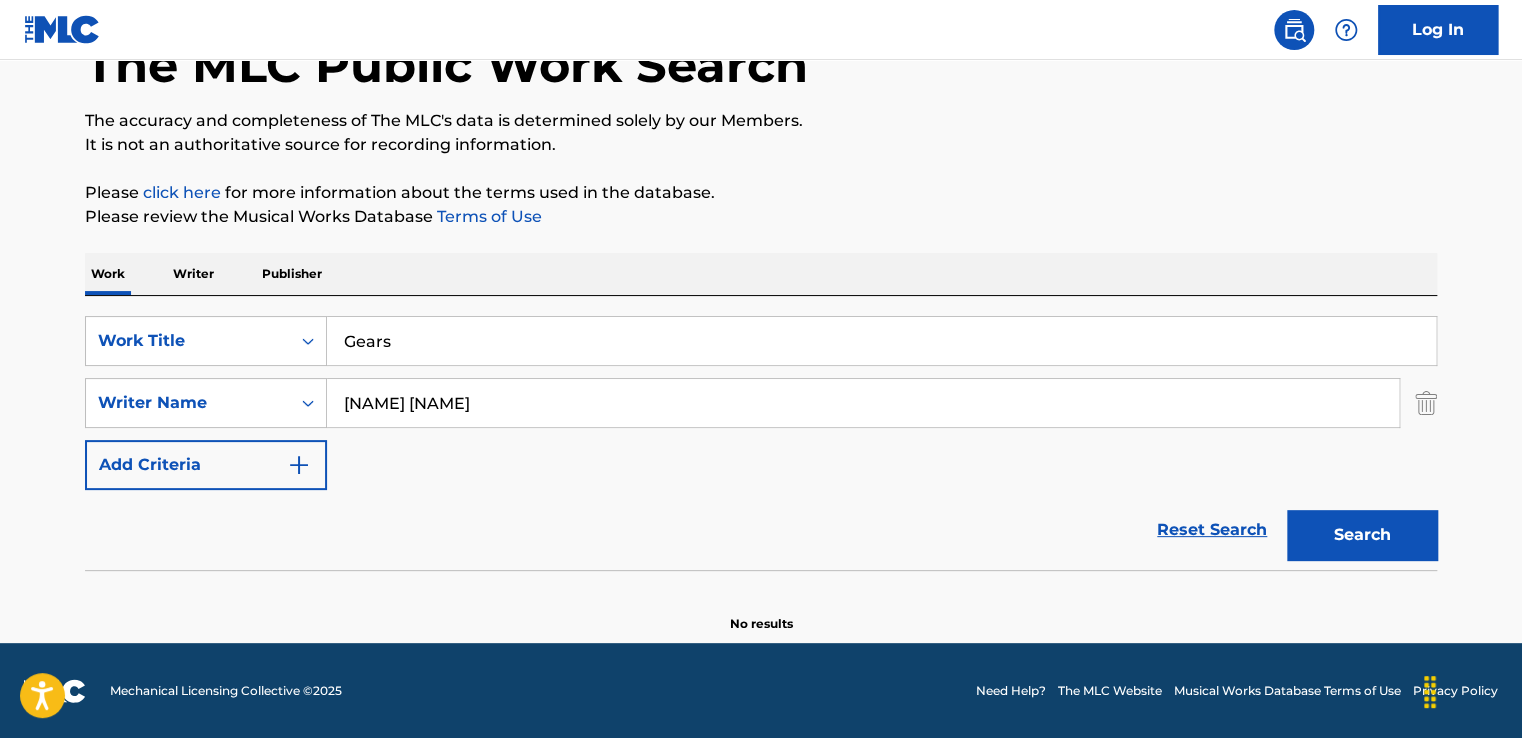 click on "Search" at bounding box center [1362, 535] 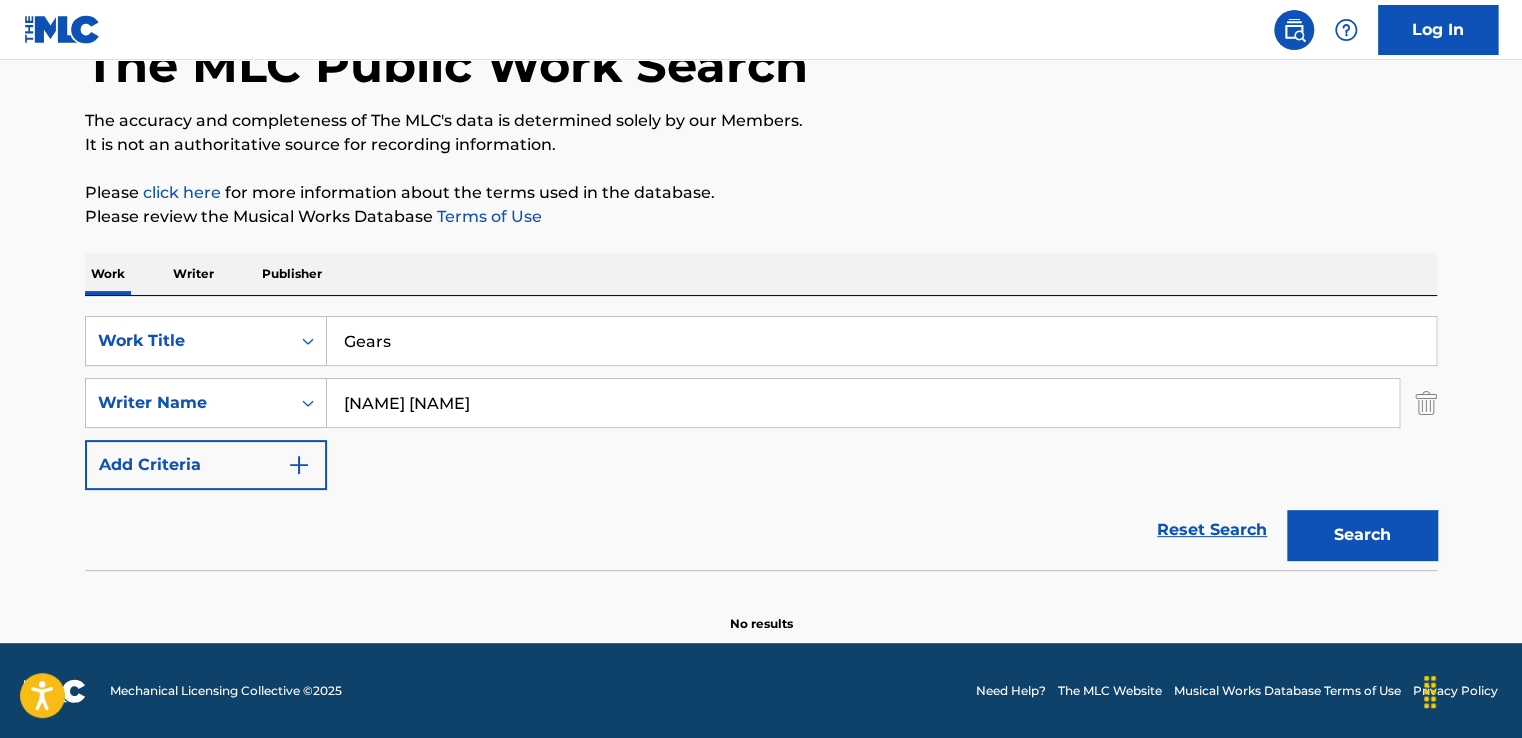 click on "Gears" at bounding box center [881, 341] 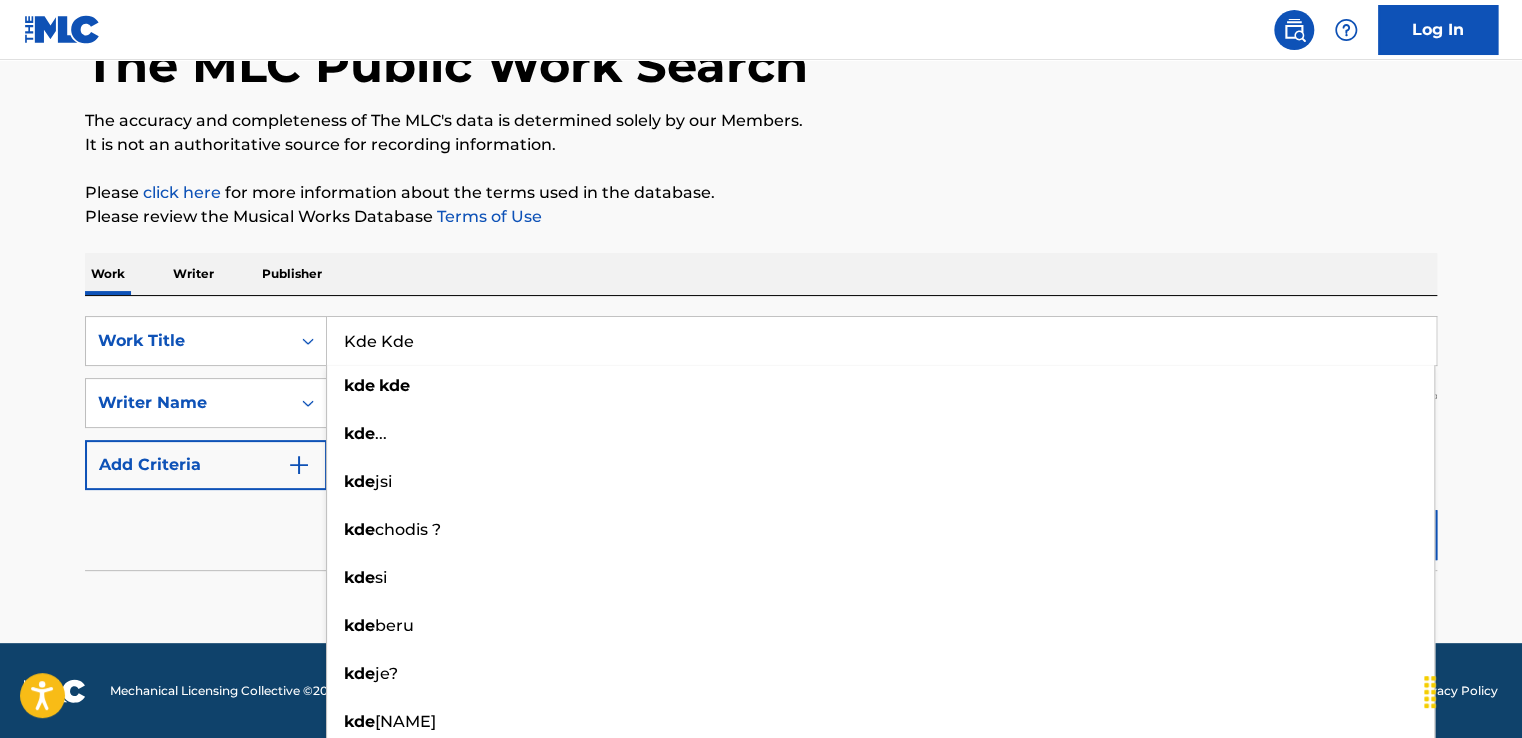 type on "Kde Kde" 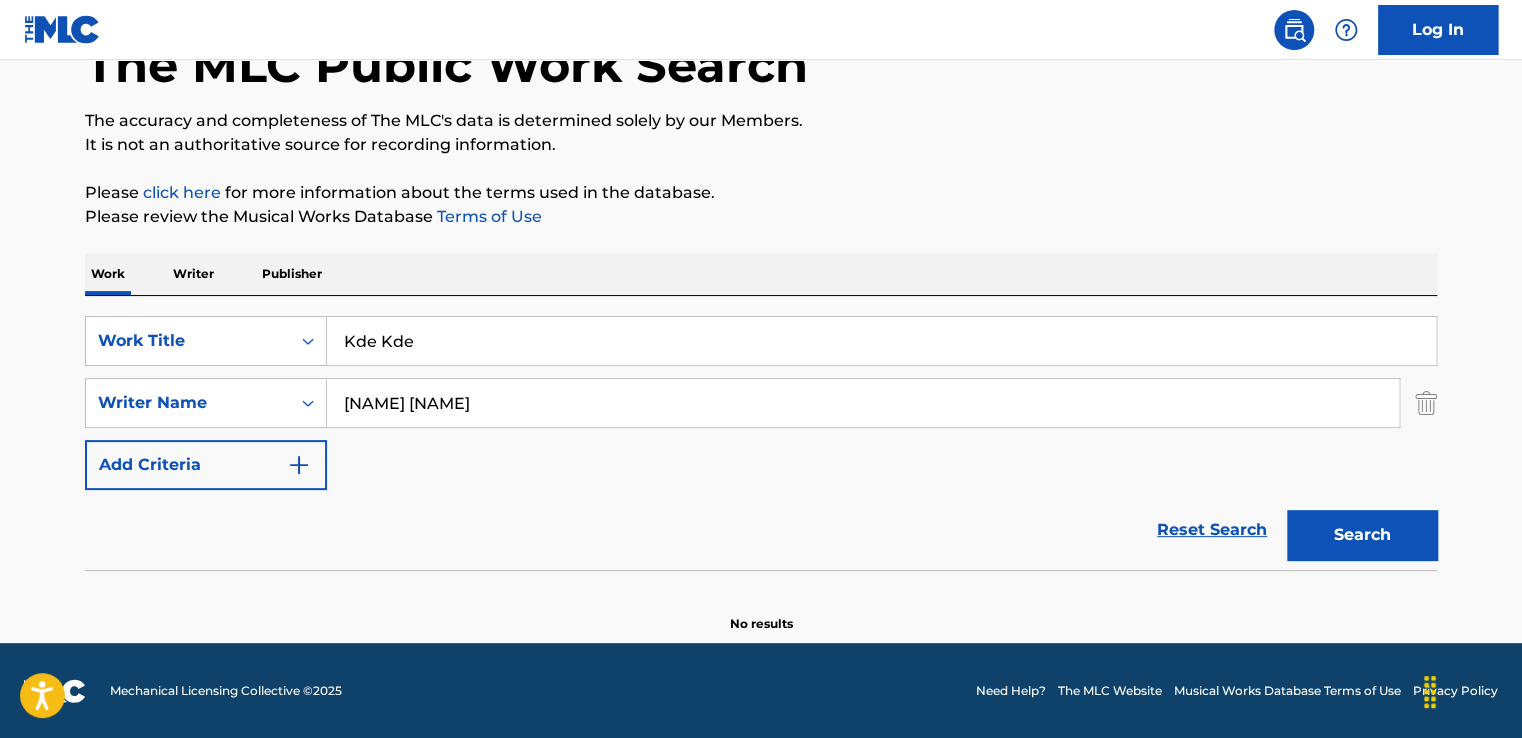 click on "Search" at bounding box center [1362, 535] 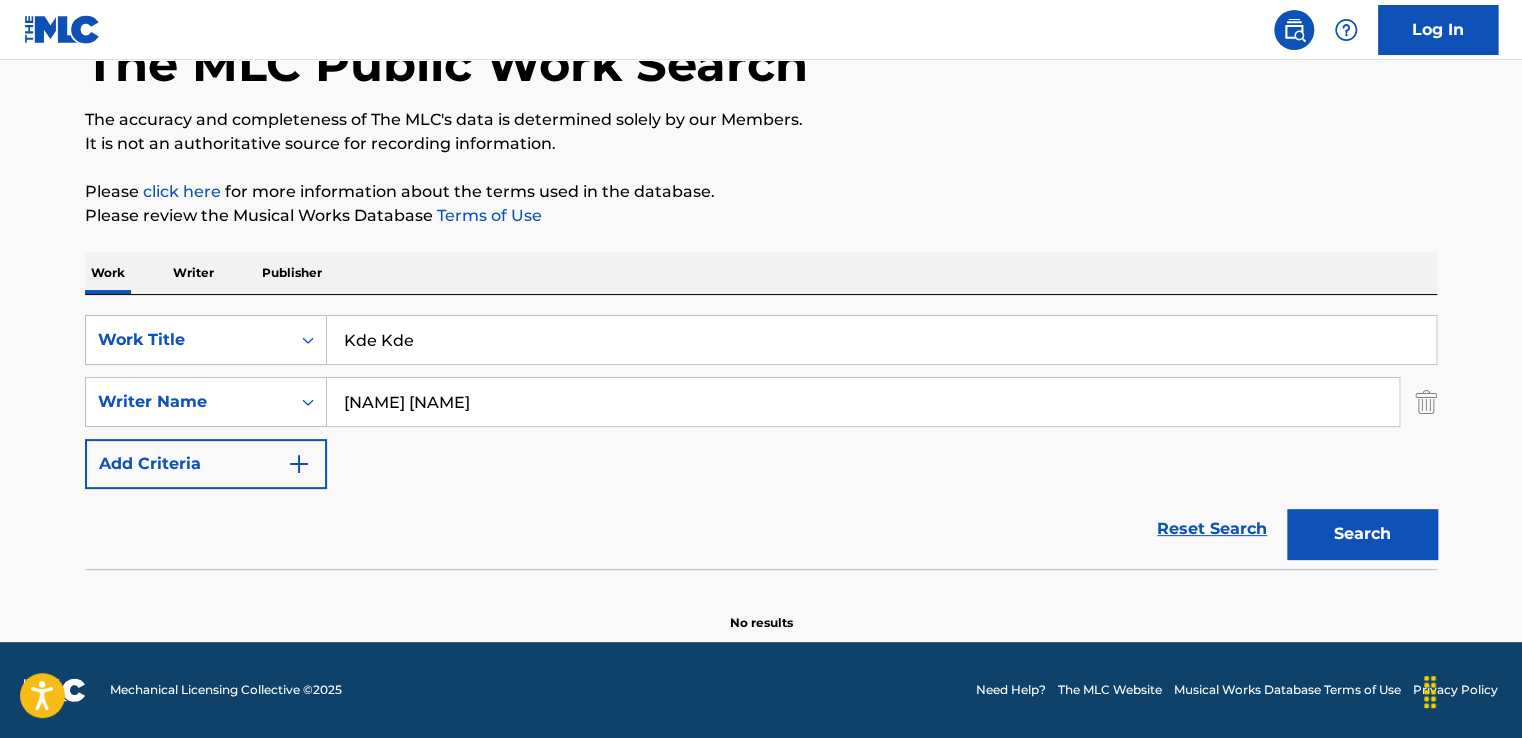 scroll, scrollTop: 129, scrollLeft: 0, axis: vertical 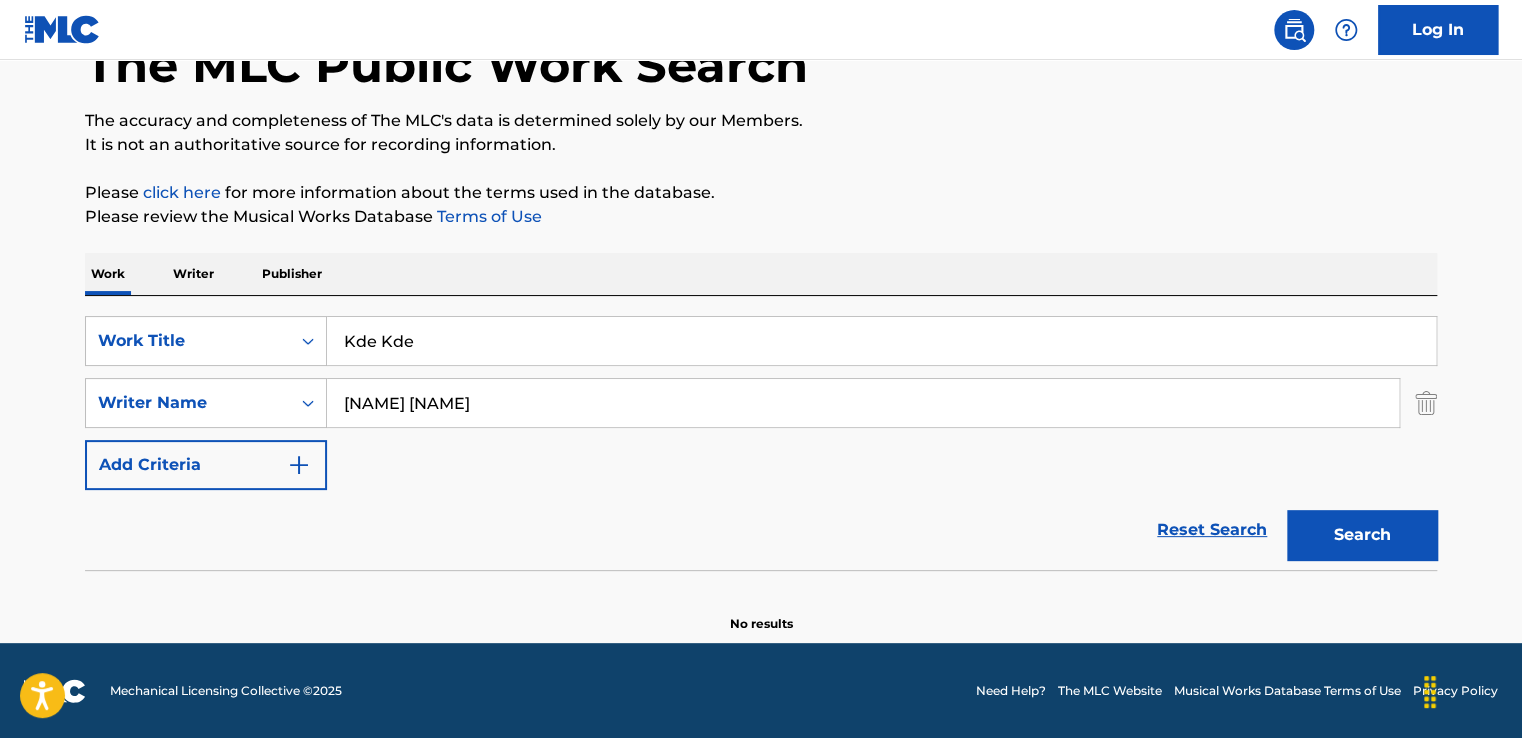 click on "Search" at bounding box center (1362, 535) 